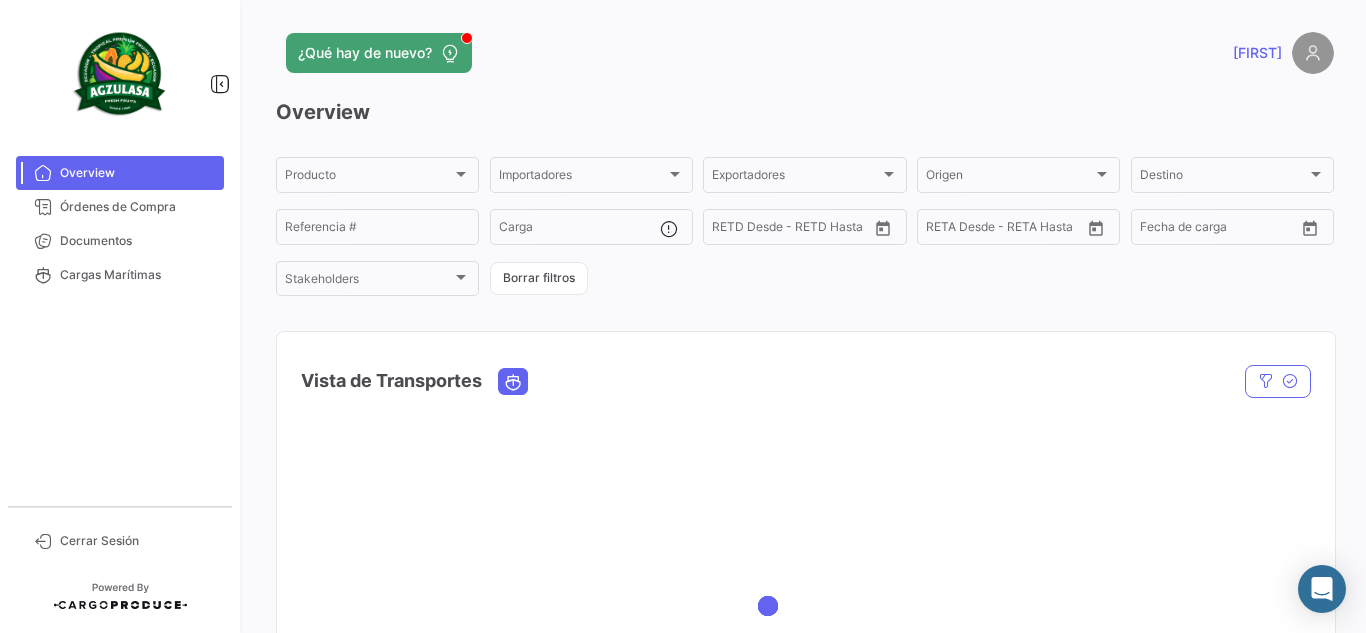 scroll, scrollTop: 0, scrollLeft: 0, axis: both 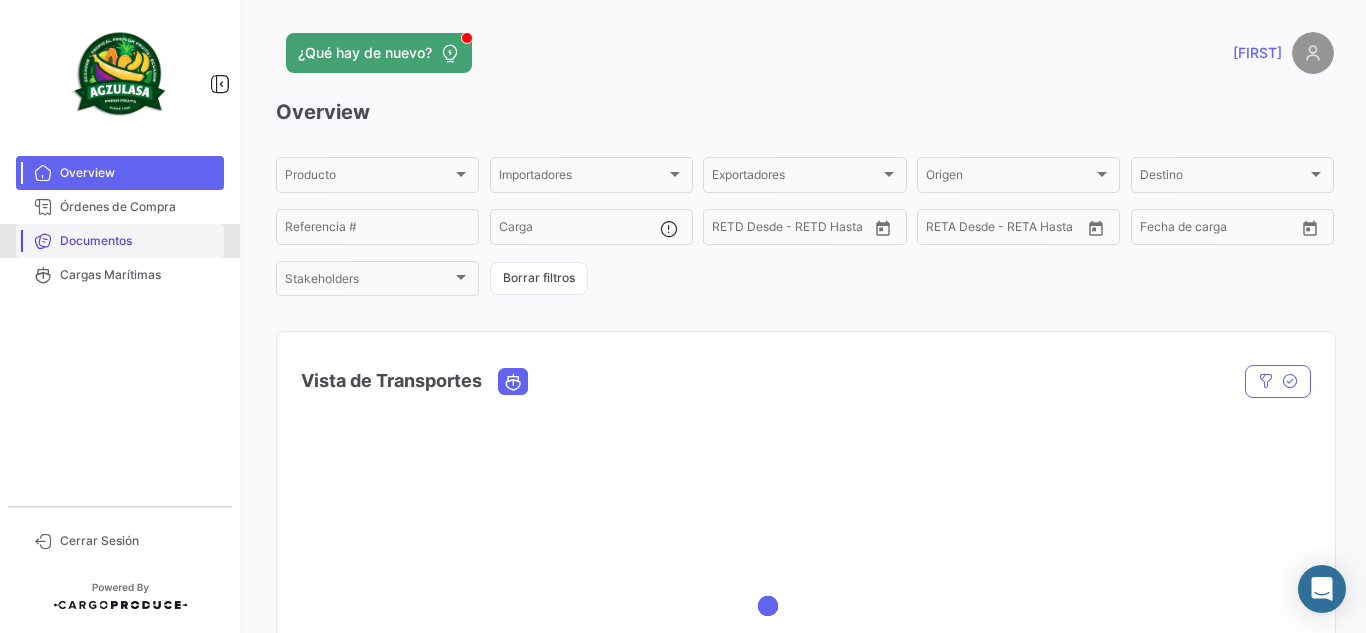 click on "Documentos" at bounding box center [138, 241] 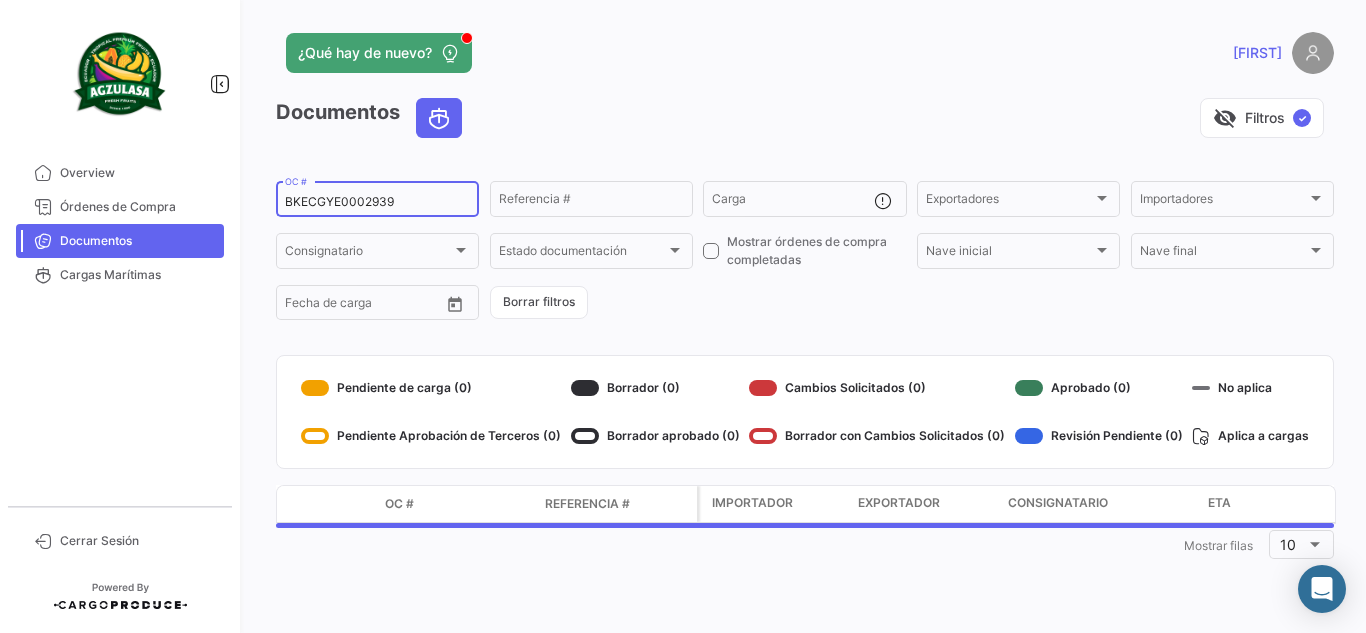 click on "BKECGYE0002939" at bounding box center (377, 202) 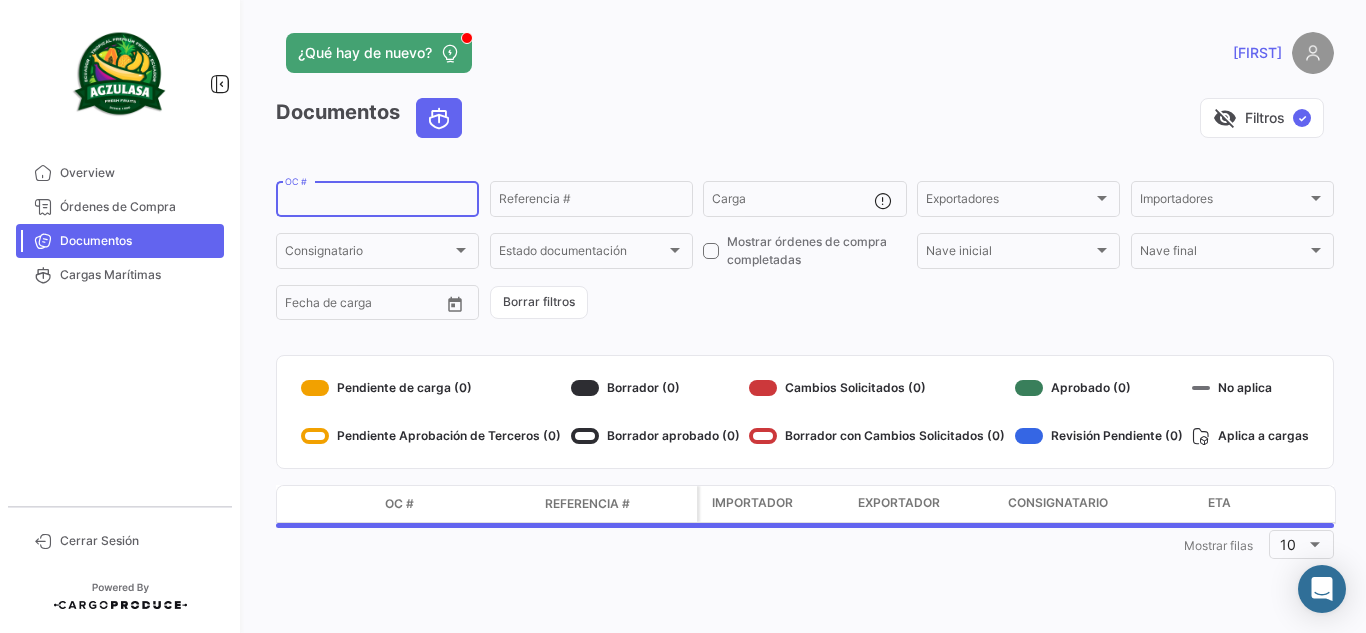 paste on "741500024742" 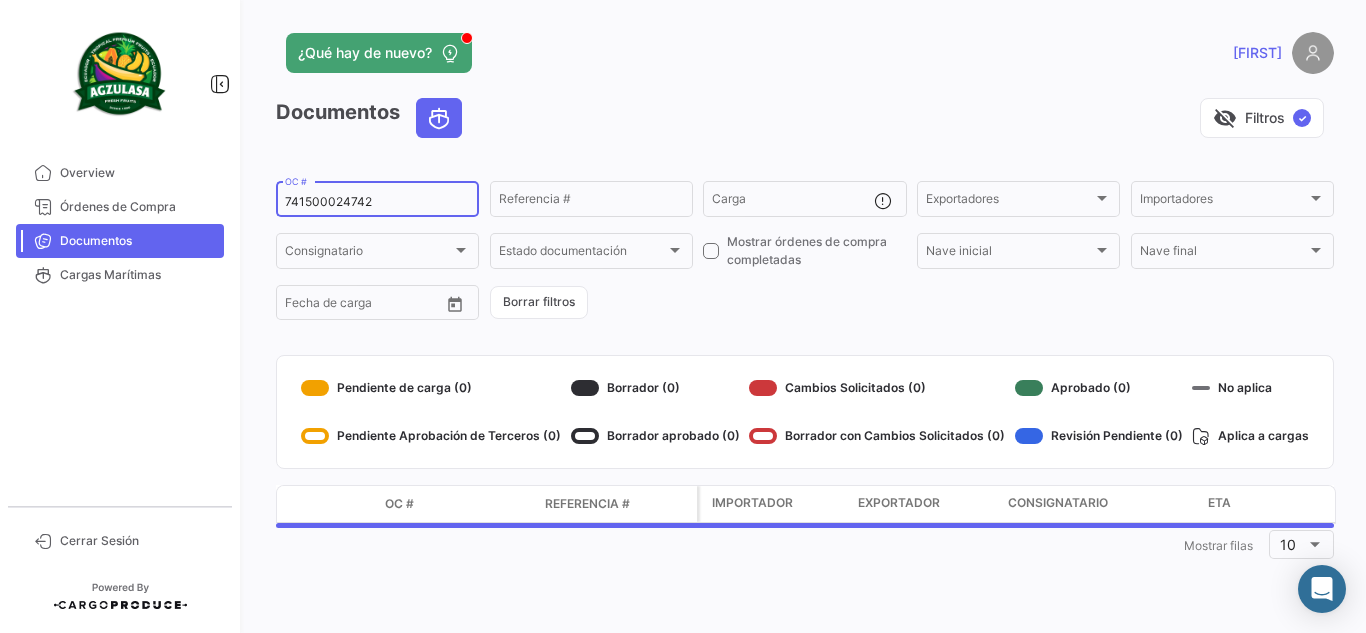 type on "741500024742" 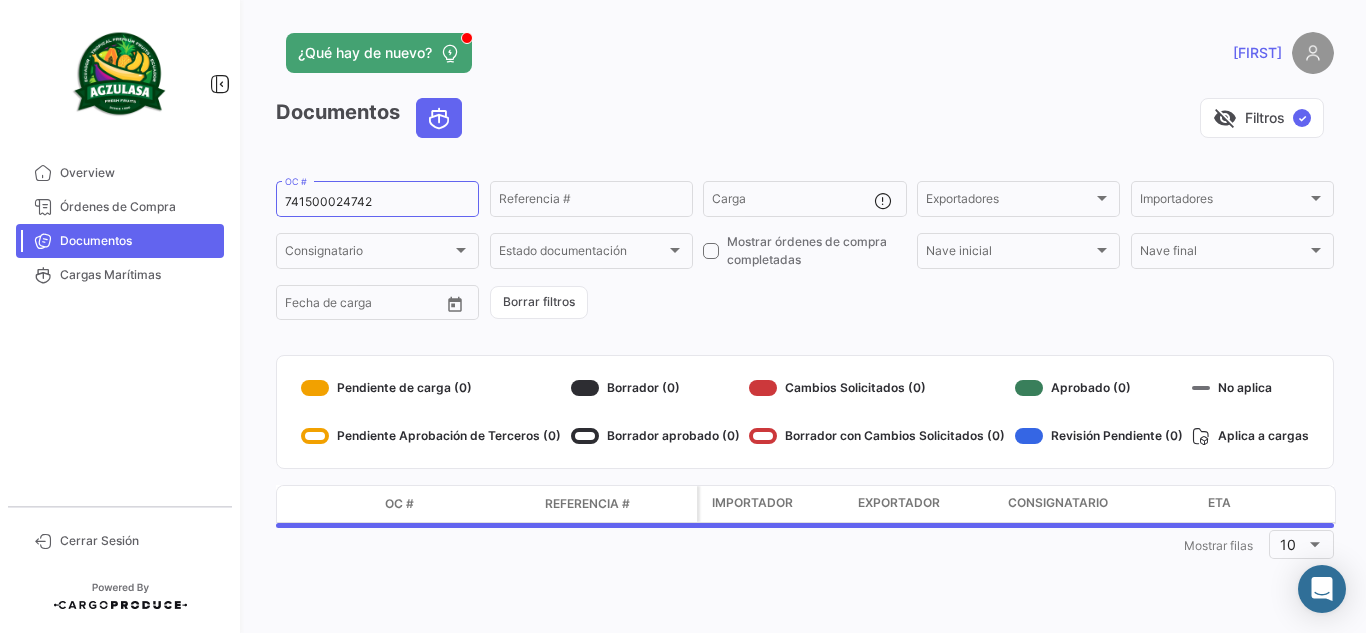 click on "¿Qué hay de nuevo?   JOYCE   Documentos   visibility_off   Filtros  ✓ 741500024734  OC #   Referencia #   Carga  Exportadores Exportadores Importadores Importadores Consignatario Consignatario Estado documentación Estado documentación    Mostrar órdenes de compra completadas  Nave inicial Nave inicial Nave final Nave final Desde –  Fecha de carga   Borrar filtros   Pendiente de carga (3)   Pendiente Aprobación de Terceros (0)   Borrador (0)   Borrador aprobado (0)   Cambios Solicitados (0)   Borrador con Cambios Solicitados (0)   Aprobado (0)   Revisión Pendiente (1)   No aplica   Aplica a cargas  Modo de Transporte OC # Referencia # Importador Exportador Consignatario ETA ETD BL CERTIFICADO CO FITOSANITARIO PACKING LIST 5  741500024726   WEEK 30   GOODFARMER   Agzulasa  Shanghai Goodfarmer Banana Co., Ltd  30/08/2025 12:00   31/07/2025 11:55   *   *   *   *   Mostrando 1 - 1 de 1  1  Mostrar filas 10" 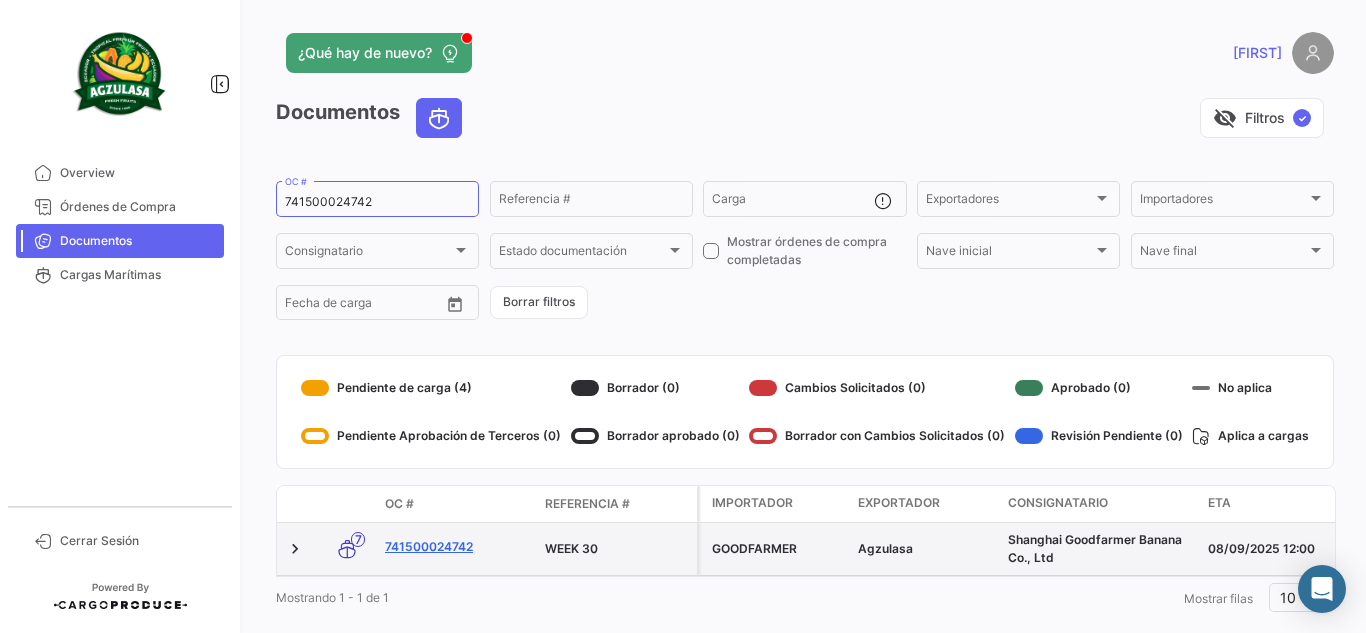 click on "741500024742" 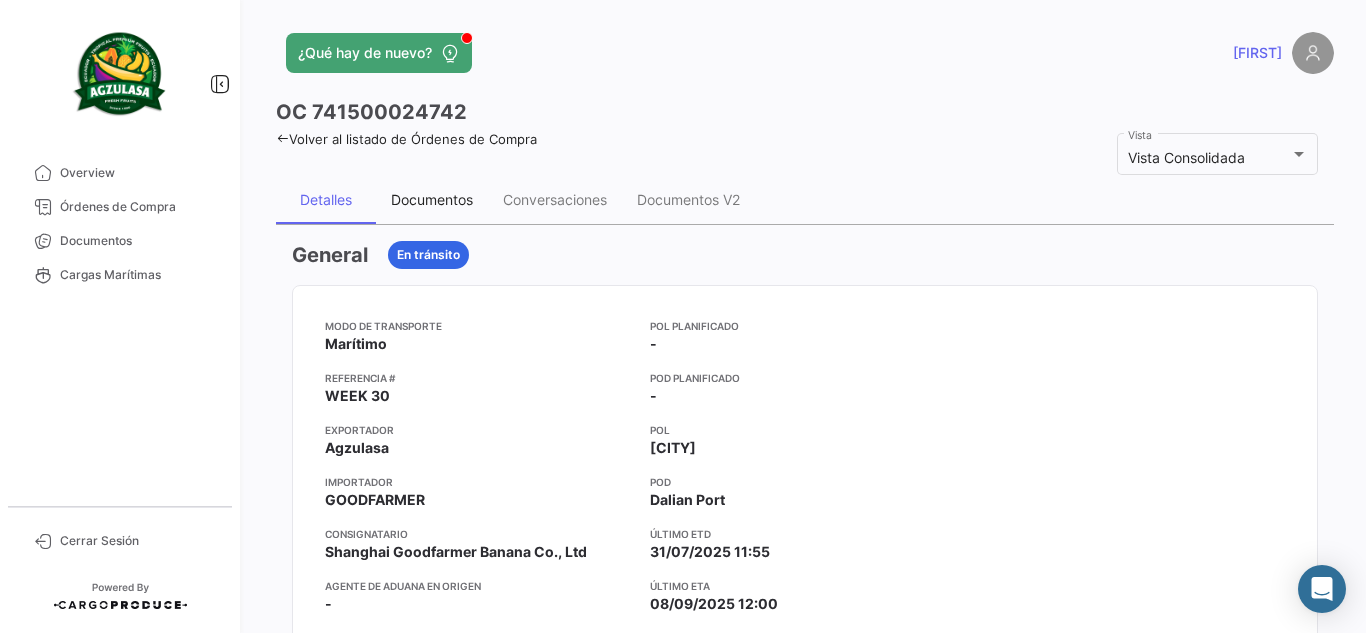 click on "Documentos" at bounding box center [432, 200] 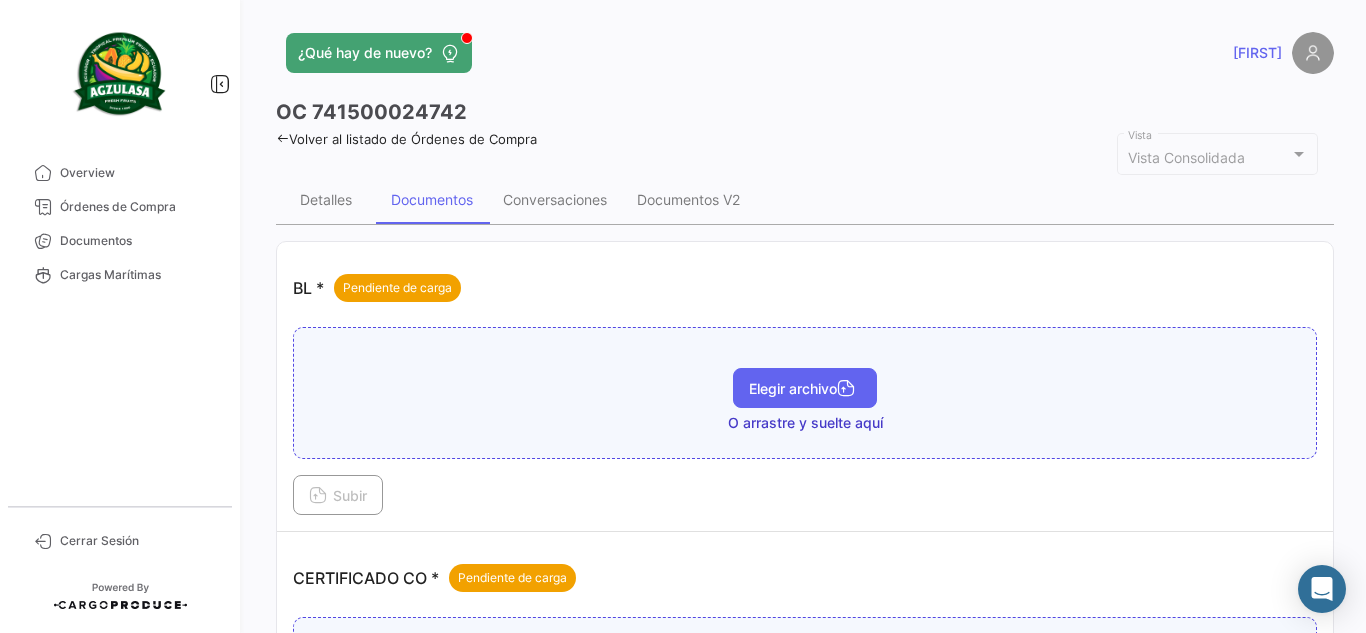 click on "Elegir archivo" at bounding box center [805, 388] 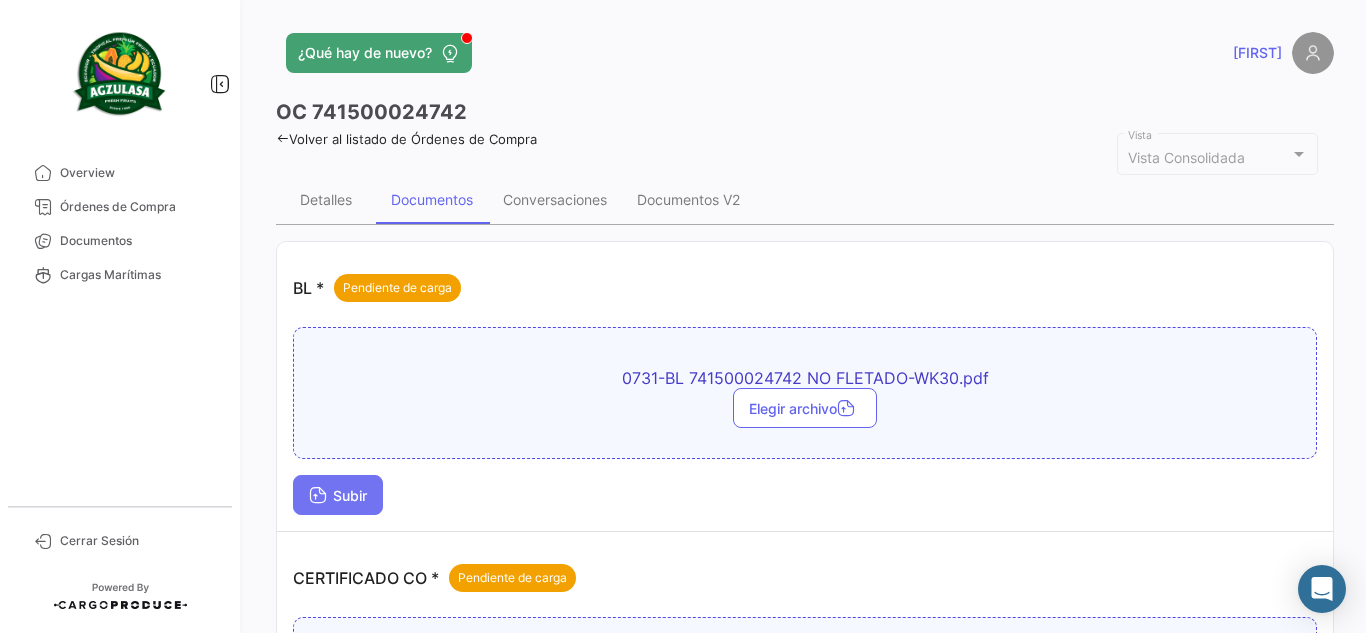 click on "Subir" at bounding box center (338, 495) 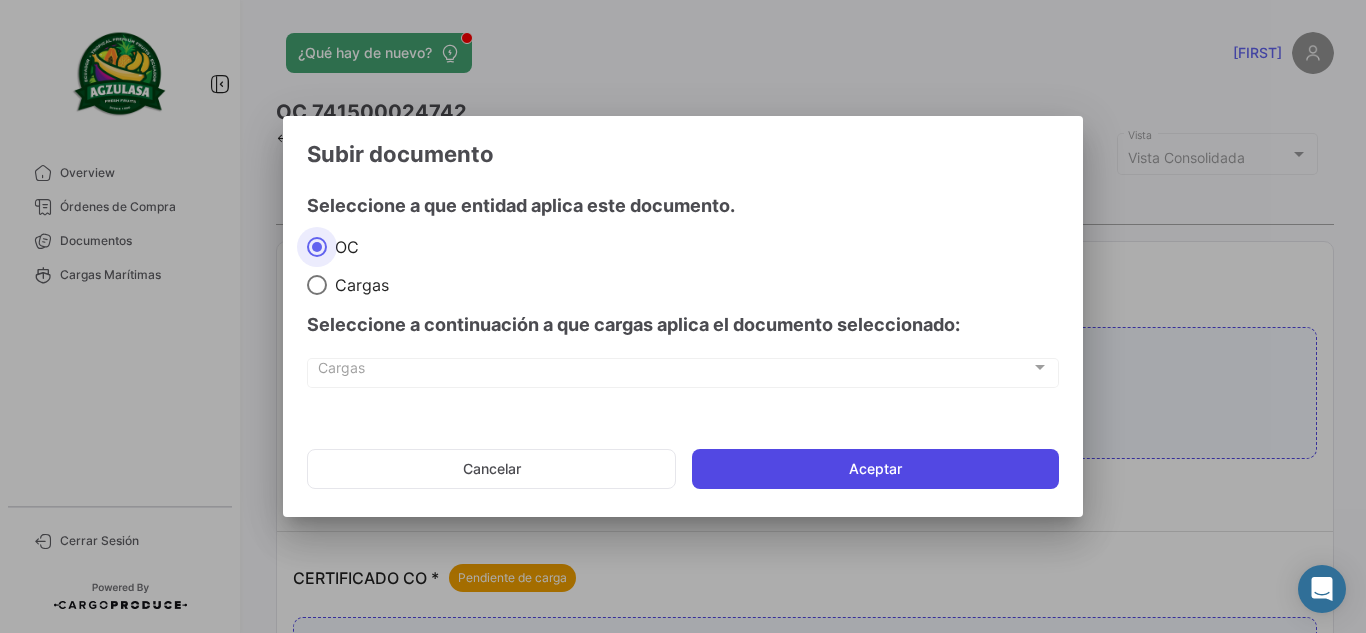 click on "Aceptar" 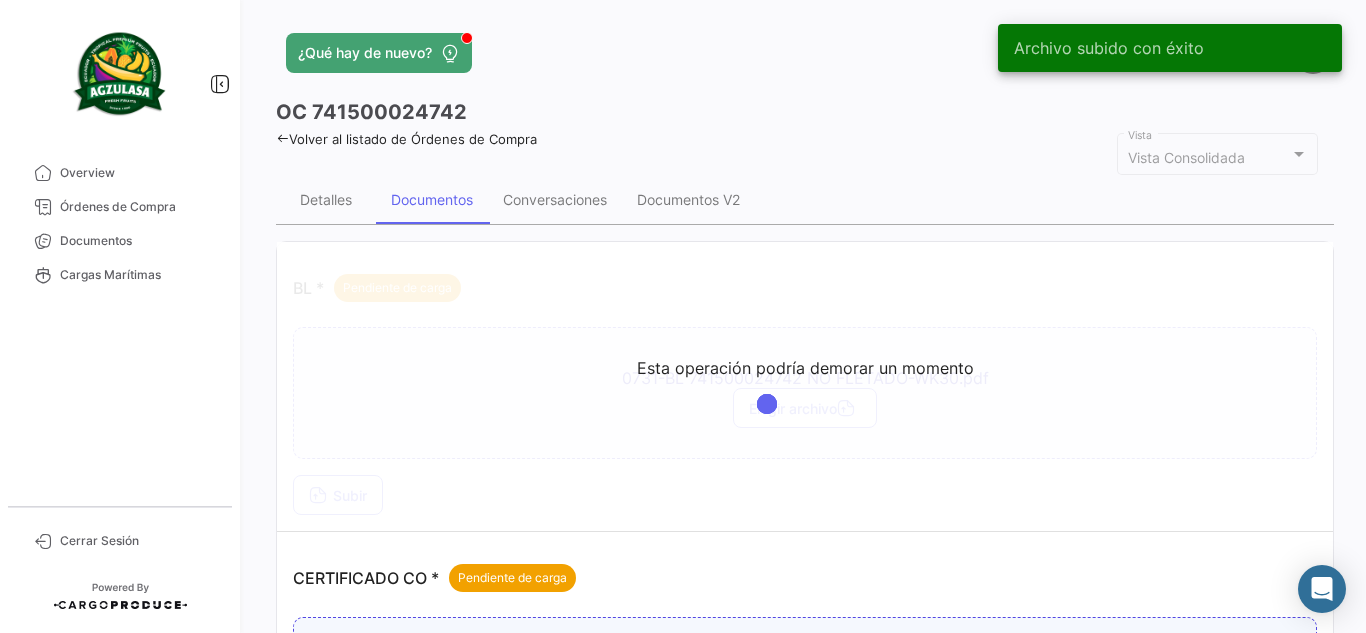click on "OC
741500024742" 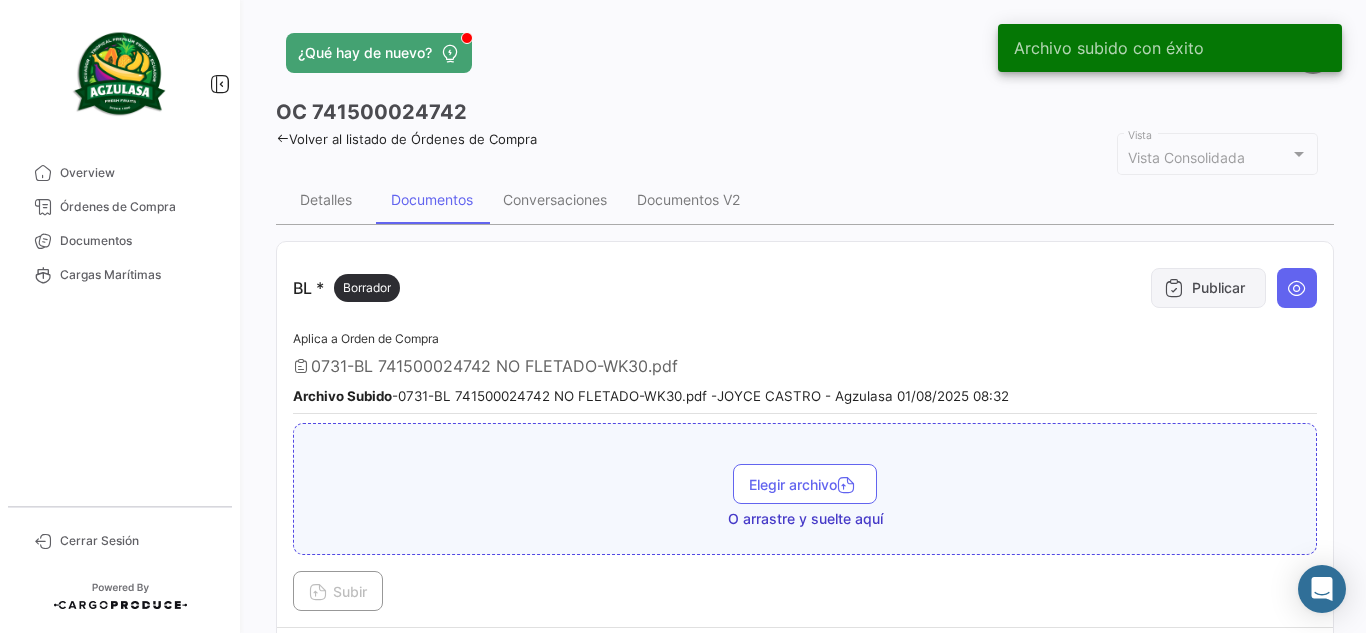 click on "Publicar" at bounding box center [1208, 288] 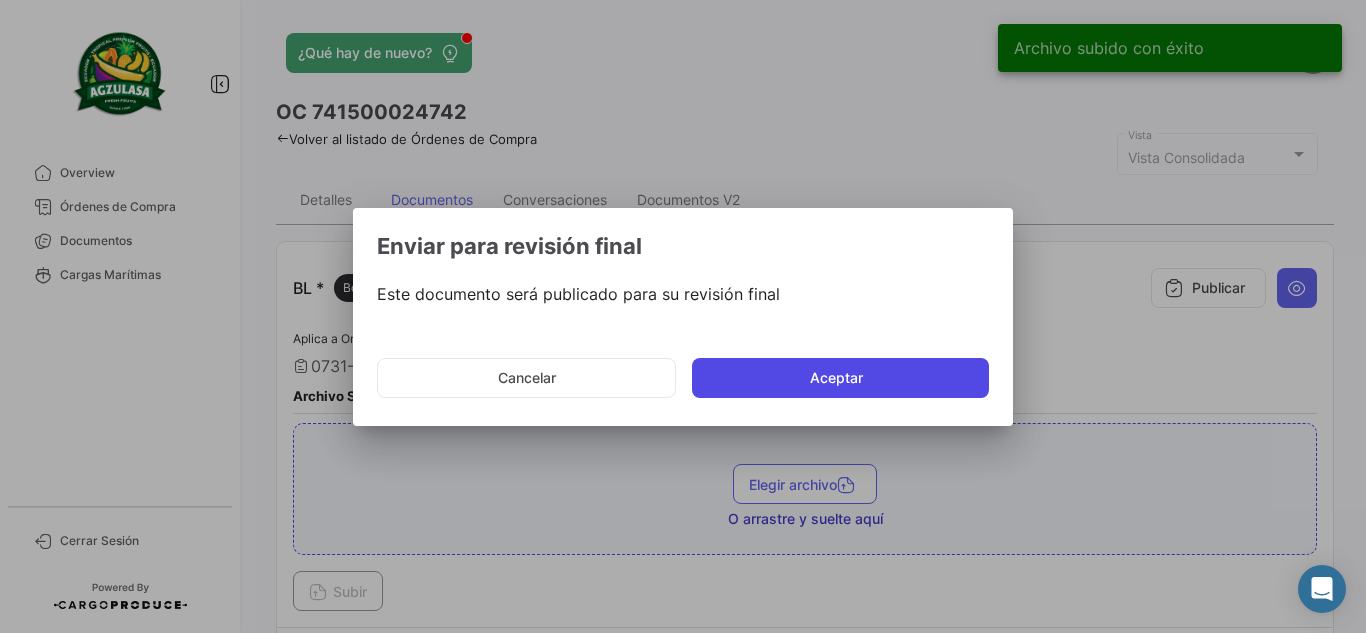 click on "Aceptar" 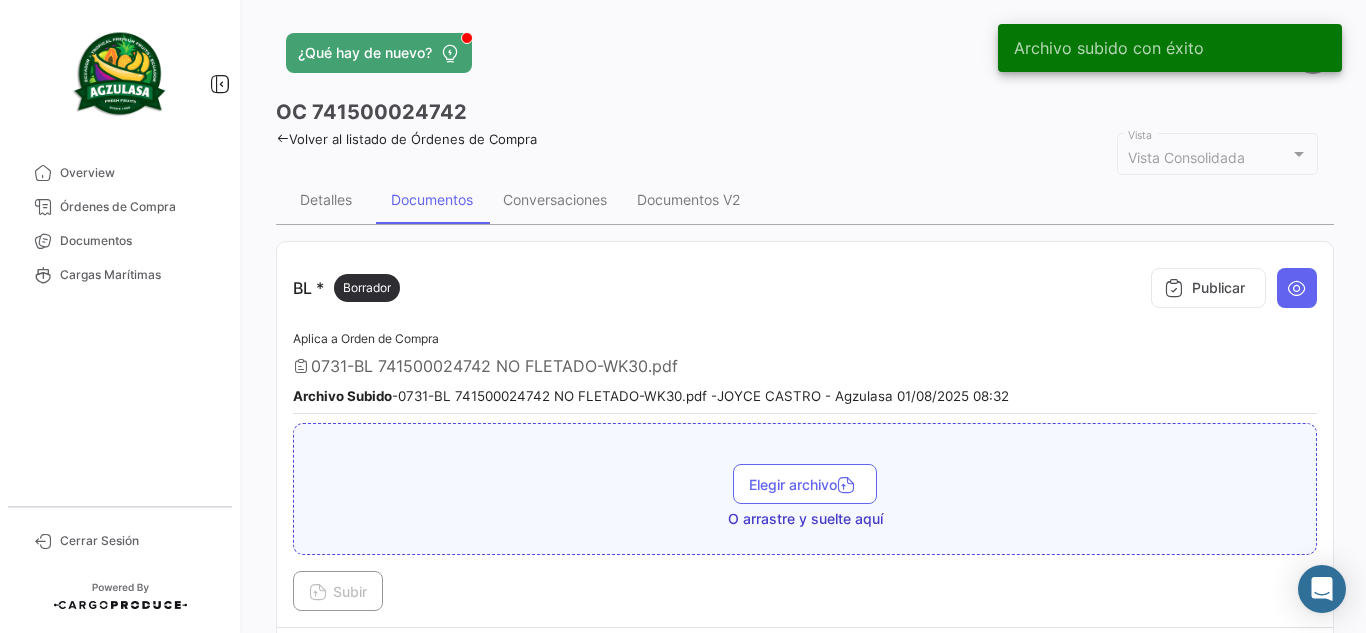 type 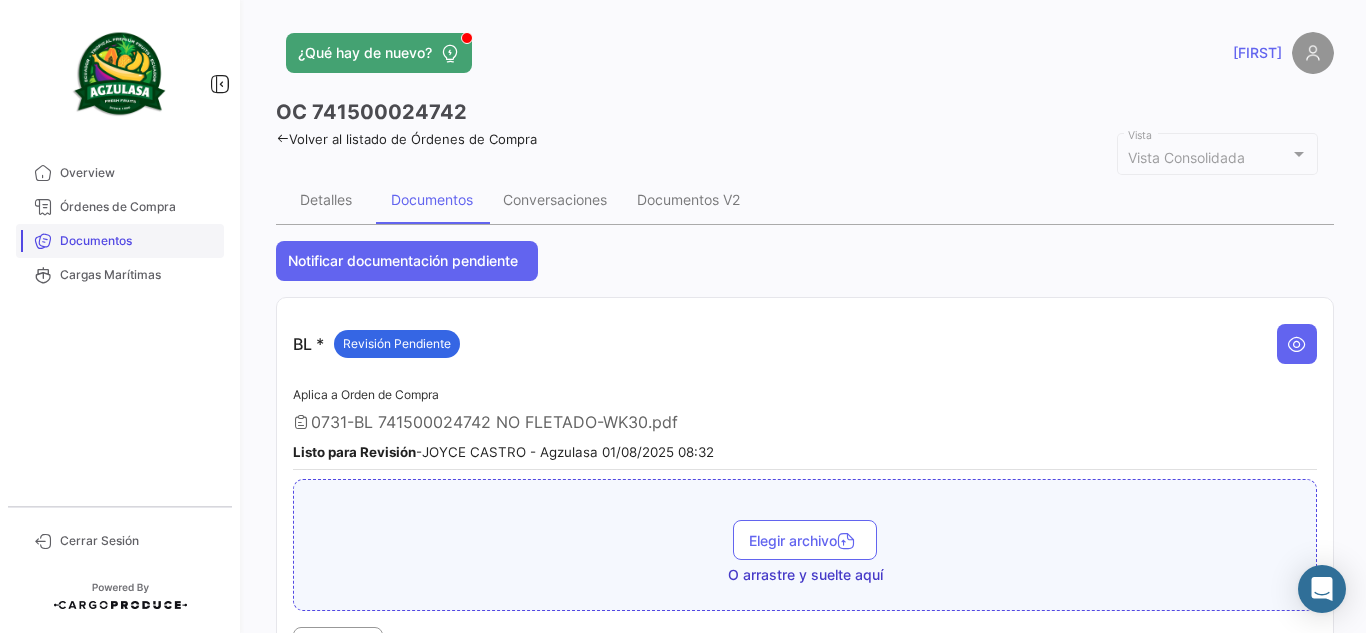 click on "Documentos" at bounding box center [138, 241] 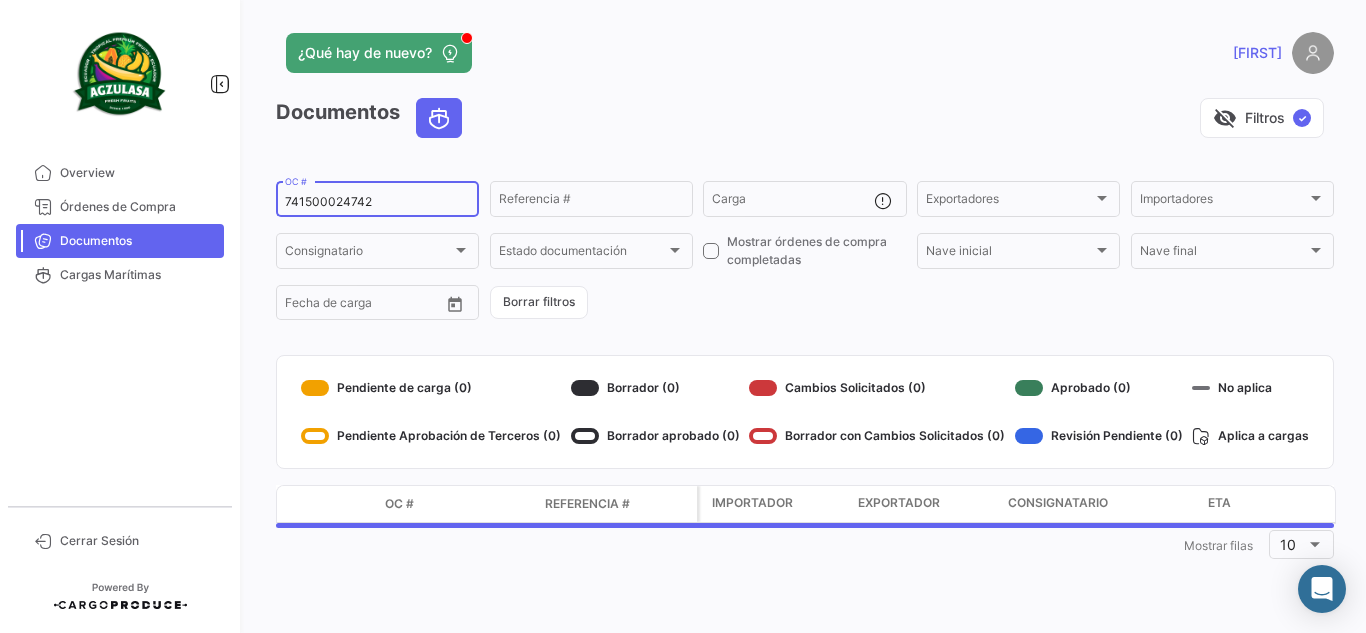 click on "741500024742" at bounding box center [377, 202] 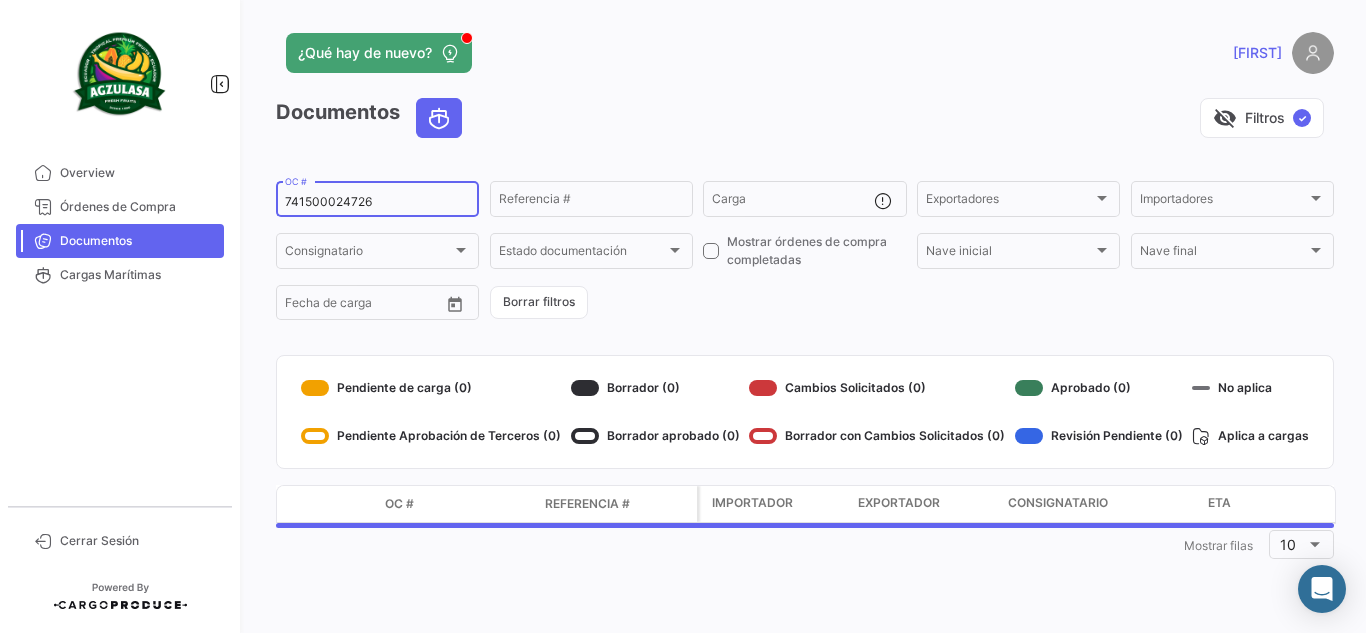 type on "741500024726" 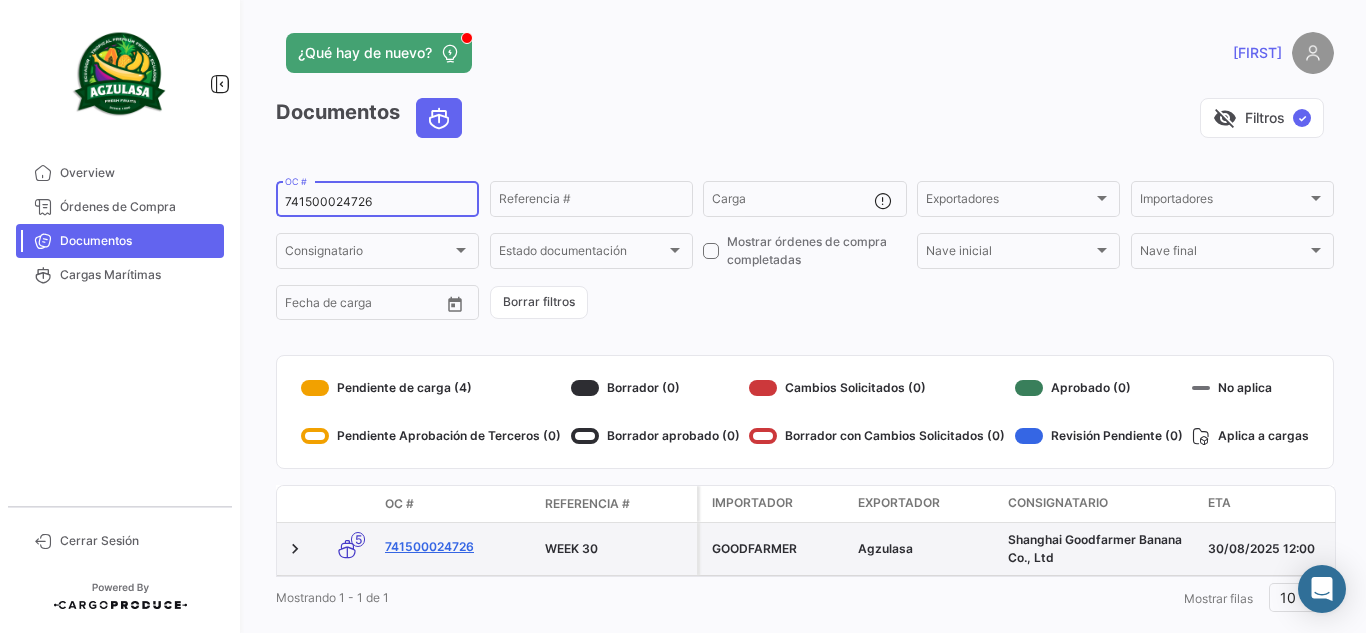 click on "741500024726" 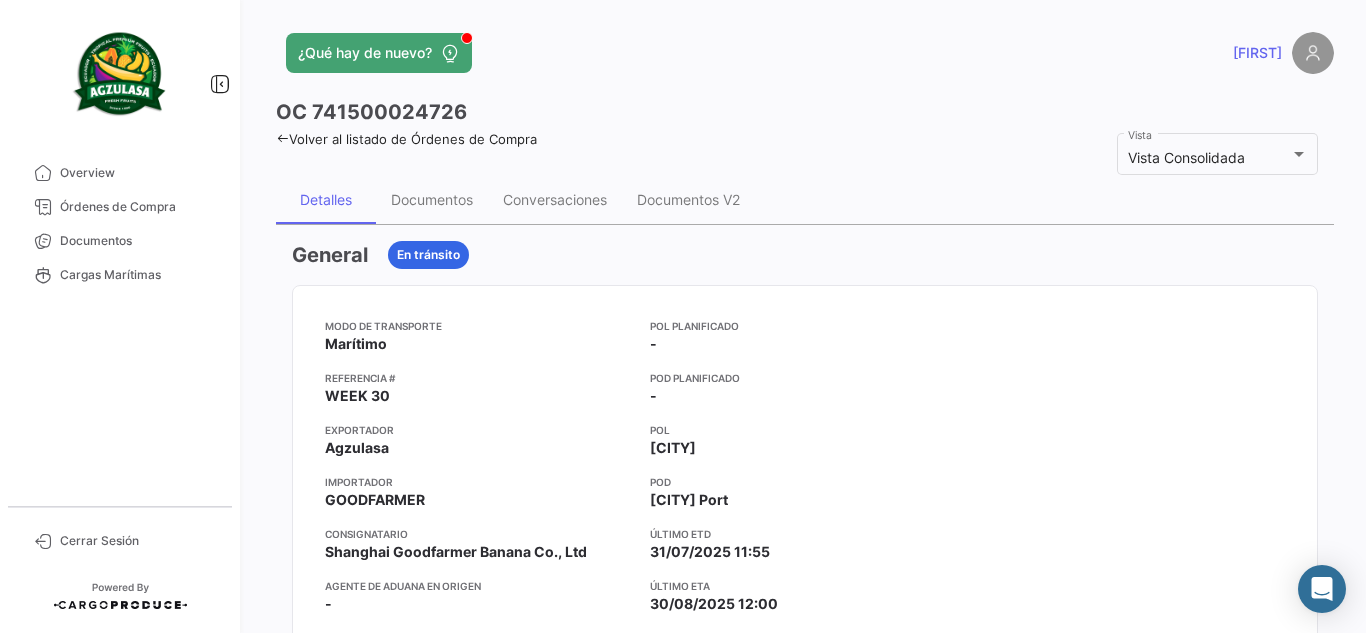 drag, startPoint x: 938, startPoint y: 75, endPoint x: 753, endPoint y: 122, distance: 190.87692 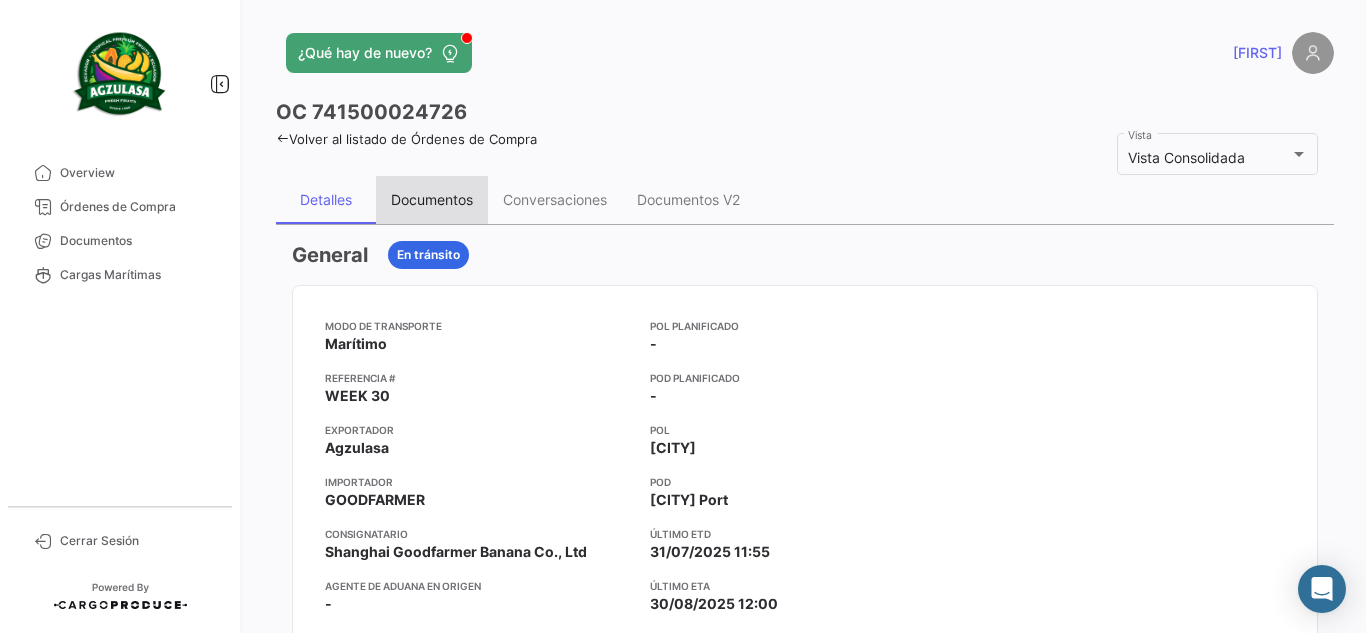 click on "Documentos" at bounding box center (432, 199) 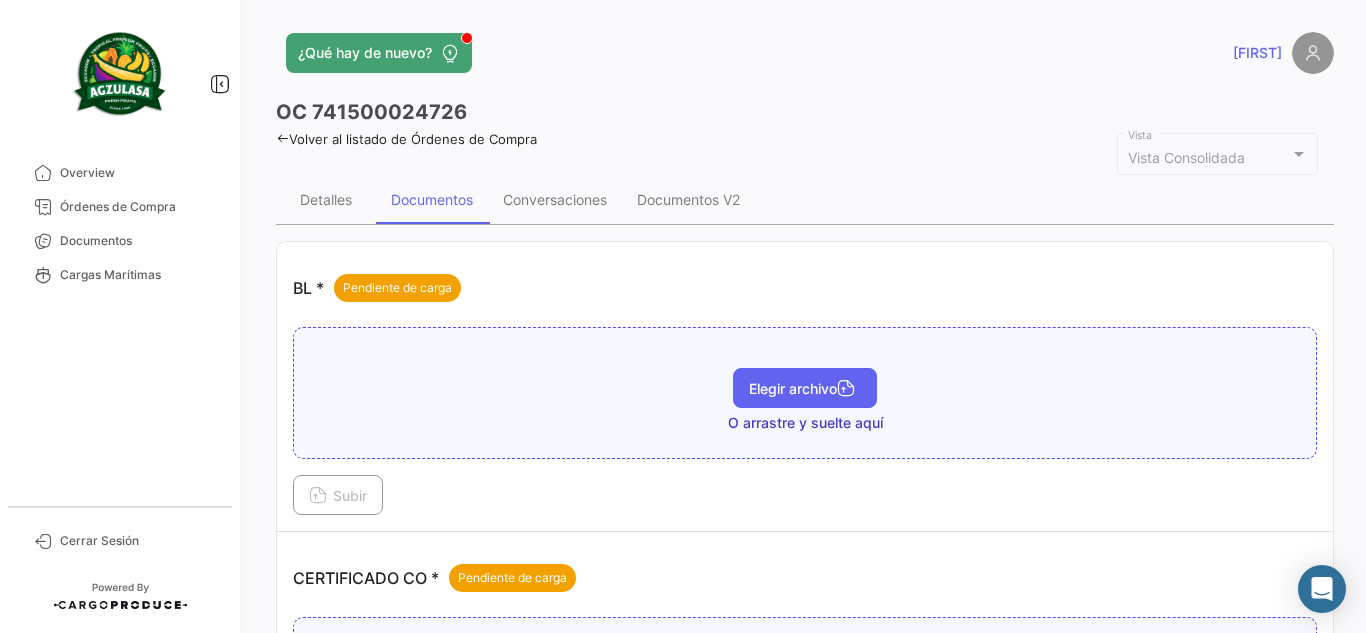 click on "Elegir archivo" at bounding box center [805, 388] 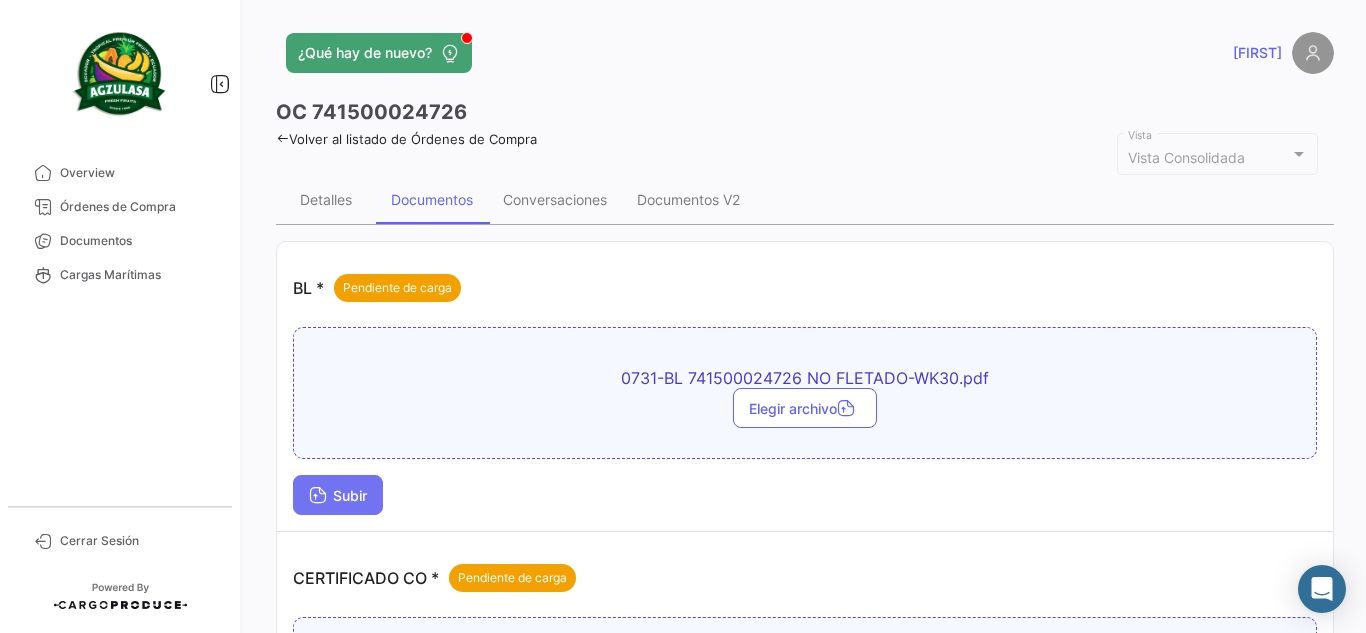 click on "Subir" at bounding box center [338, 495] 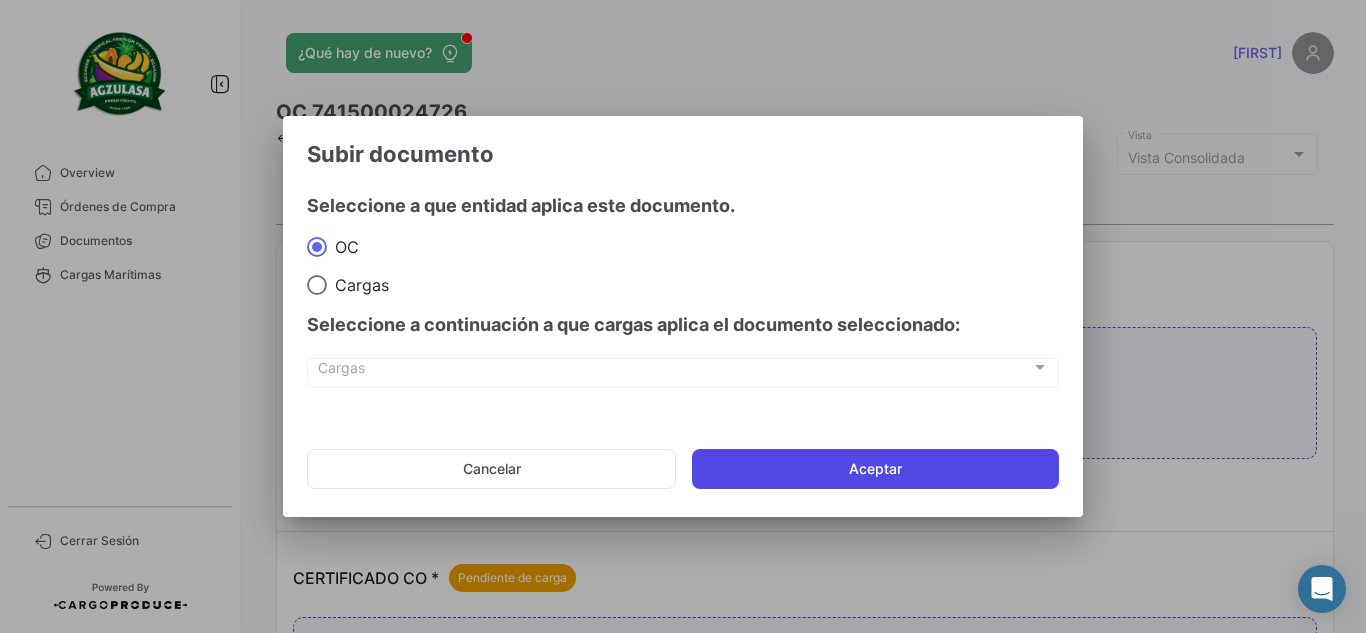 click on "Aceptar" 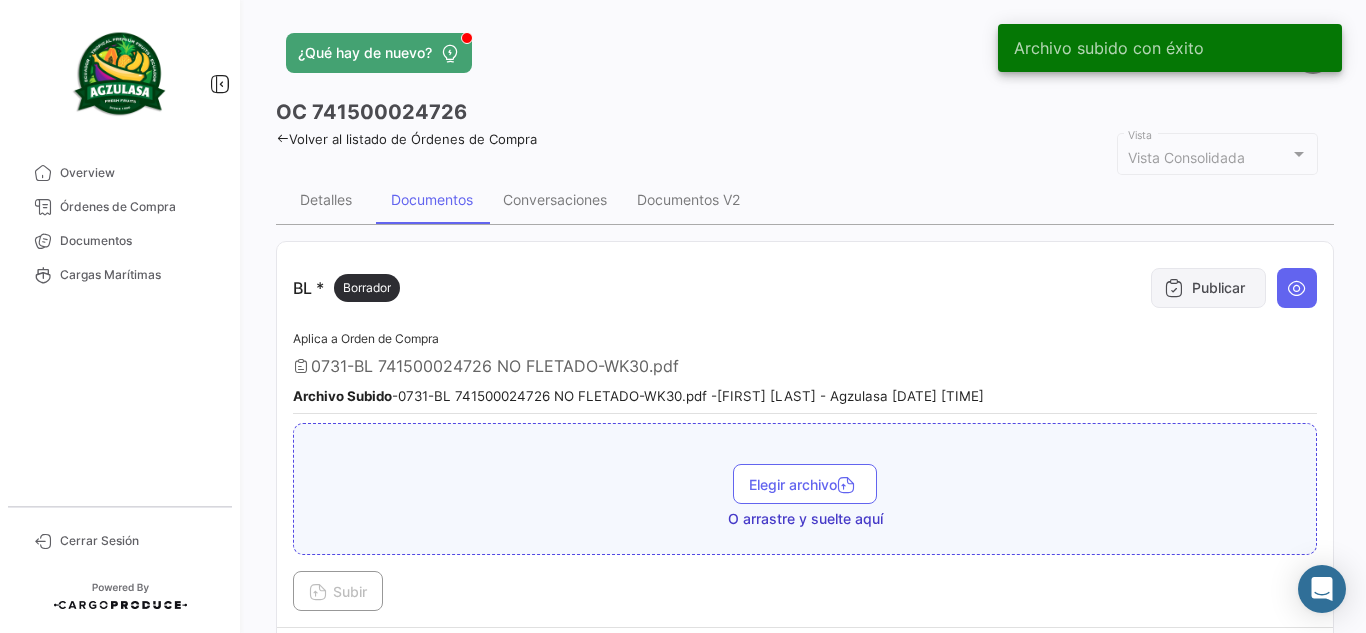 click on "Publicar" at bounding box center [1208, 288] 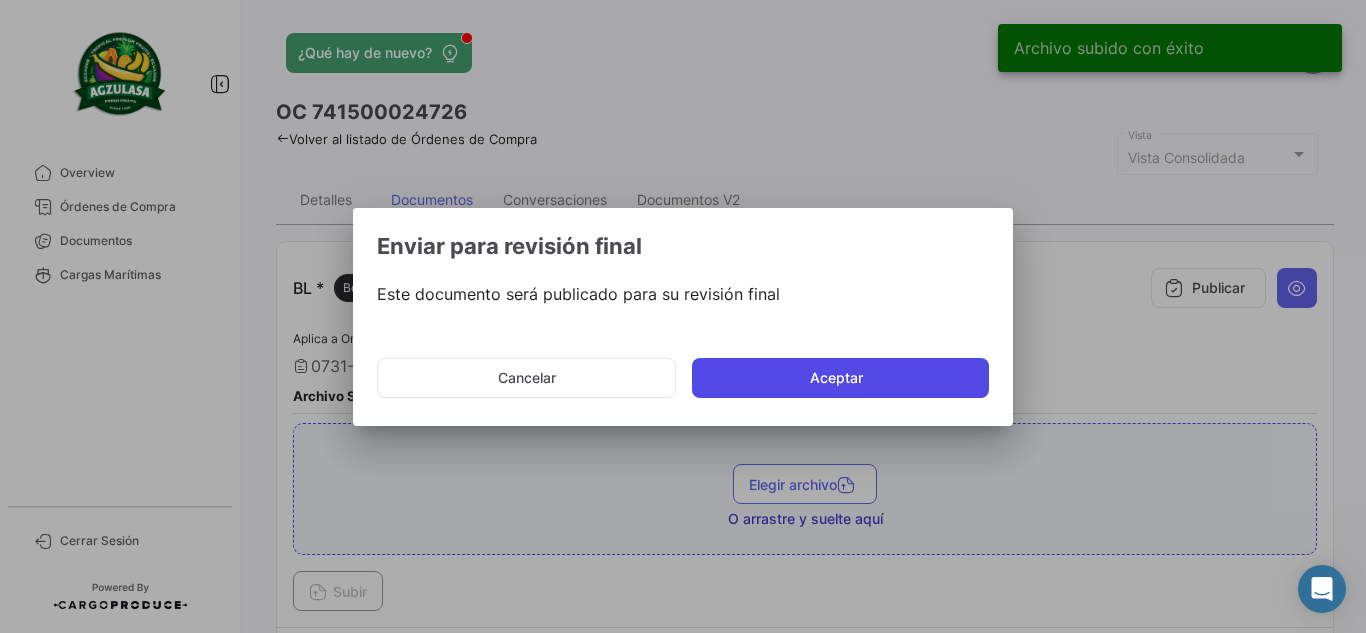 click on "Aceptar" 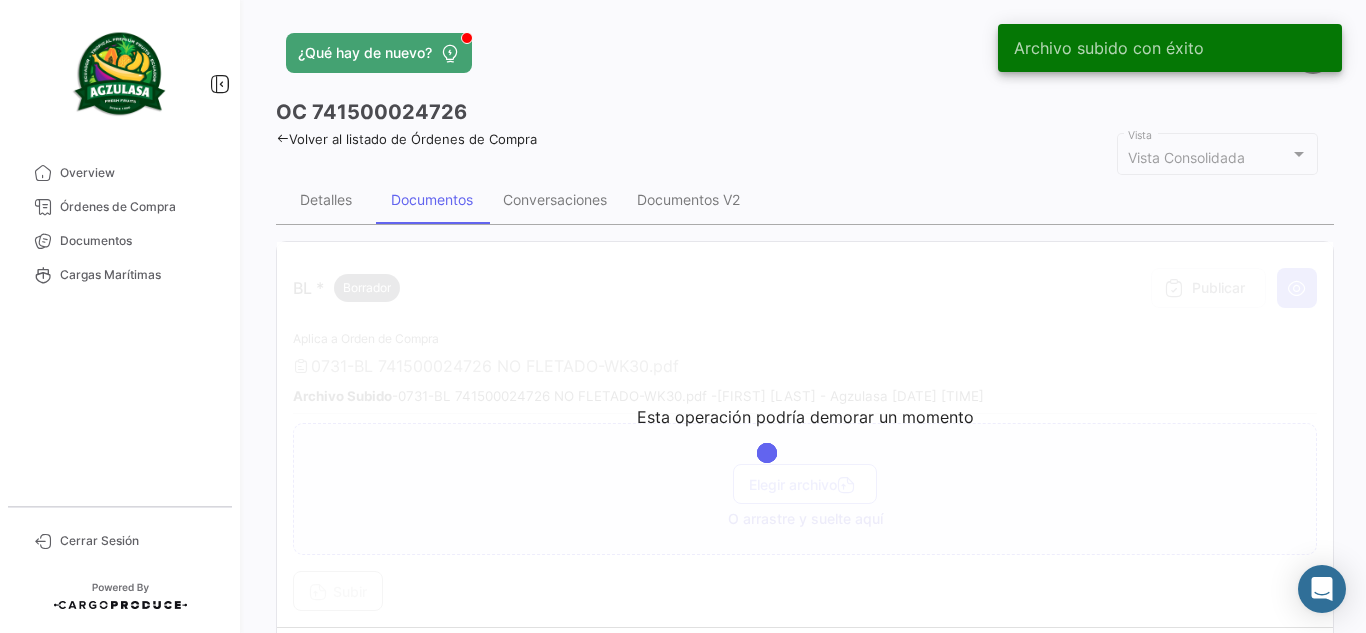 click on "¿Qué hay de nuevo?   JOYCE   Documentos   visibility_off   Filtros  ✓ 741500024734  OC #   Referencia #   Carga  Exportadores Exportadores Importadores Importadores Consignatario Consignatario Estado documentación Estado documentación    Mostrar órdenes de compra completadas  Nave inicial Nave inicial Nave final Nave final Desde –  Fecha de carga   Borrar filtros   Pendiente de carga (3)   Pendiente Aprobación de Terceros (0)   Borrador (0)   Borrador aprobado (0)   Cambios Solicitados (0)   Borrador con Cambios Solicitados (0)   Aprobado (0)   Revisión Pendiente (1)   No aplica   Aplica a cargas  Modo de Transporte OC # Referencia # Importador Exportador Consignatario ETA ETD BL CERTIFICADO CO FITOSANITARIO PACKING LIST 5  741500024726   WEEK 30   GOODFARMER   Agzulasa  Shanghai Goodfarmer Banana Co., Ltd  30/08/2025 12:00   31/07/2025 11:55   *   *   *   *   Mostrando 1 - 1 de 1  1  Mostrar filas 10" 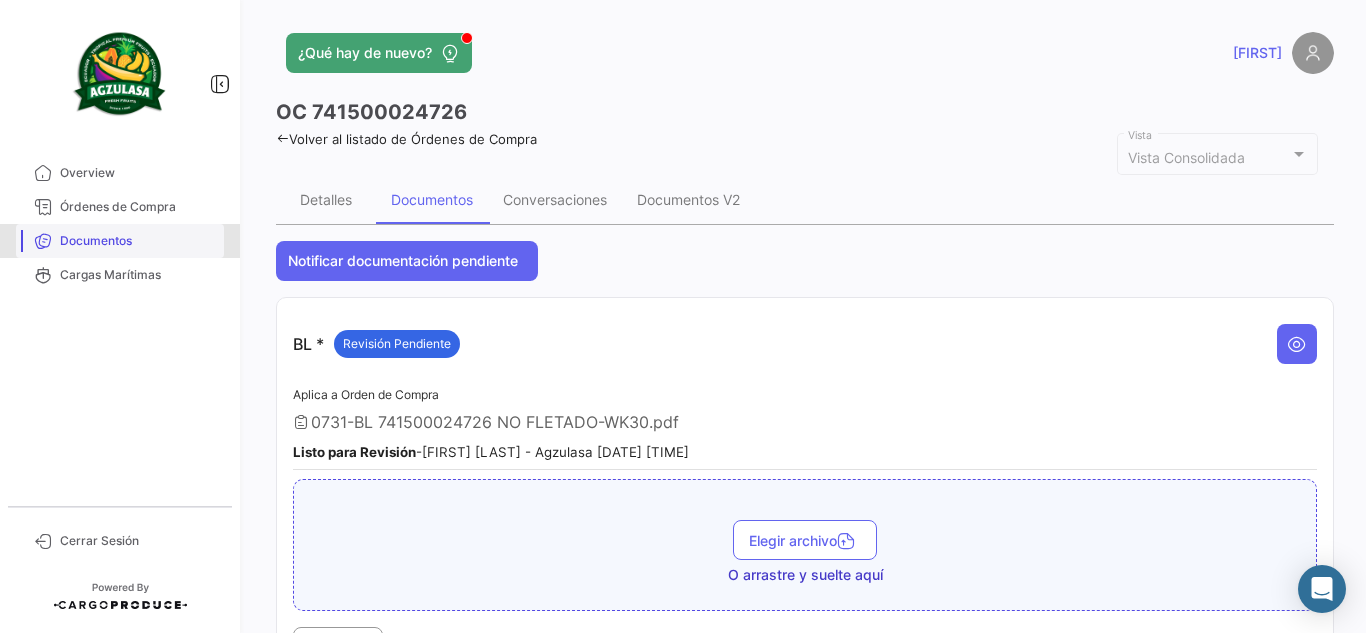 click on "Documentos" at bounding box center (138, 241) 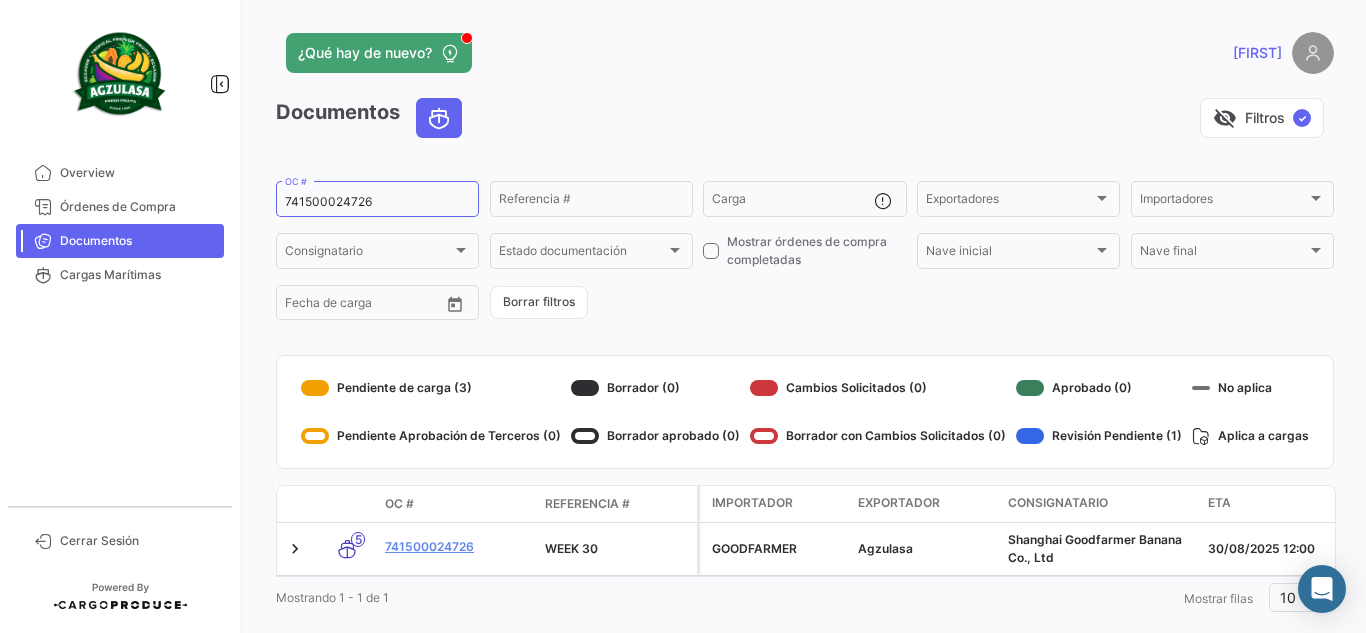 click on "¿Qué hay de nuevo?   JOYCE   Documentos   visibility_off   Filtros  ✓ 741500024734  OC #   Referencia #   Carga  Exportadores Exportadores Importadores Importadores Consignatario Consignatario Estado documentación Estado documentación    Mostrar órdenes de compra completadas  Nave inicial Nave inicial Nave final Nave final Desde –  Fecha de carga   Borrar filtros   Pendiente de carga (3)   Pendiente Aprobación de Terceros (0)   Borrador (0)   Borrador aprobado (0)   Cambios Solicitados (0)   Borrador con Cambios Solicitados (0)   Aprobado (0)   Revisión Pendiente (1)   No aplica   Aplica a cargas  Modo de Transporte OC # Referencia # Importador Exportador Consignatario ETA ETD BL CERTIFICADO CO FITOSANITARIO PACKING LIST 5  741500024726   WEEK 30   GOODFARMER   Agzulasa  Shanghai Goodfarmer Banana Co., Ltd  30/08/2025 12:00   31/07/2025 11:55   *   *   *   *   Mostrando 1 - 1 de 1  1  Mostrar filas 10" 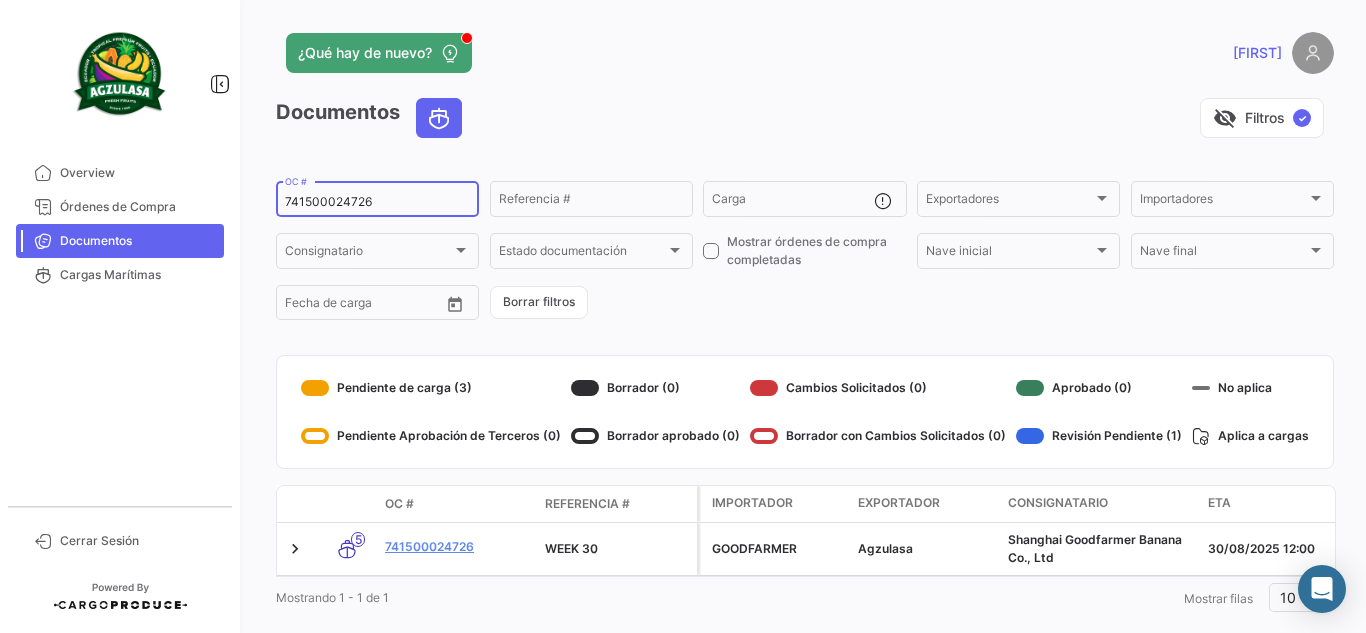 click on "741500024726  OC #" 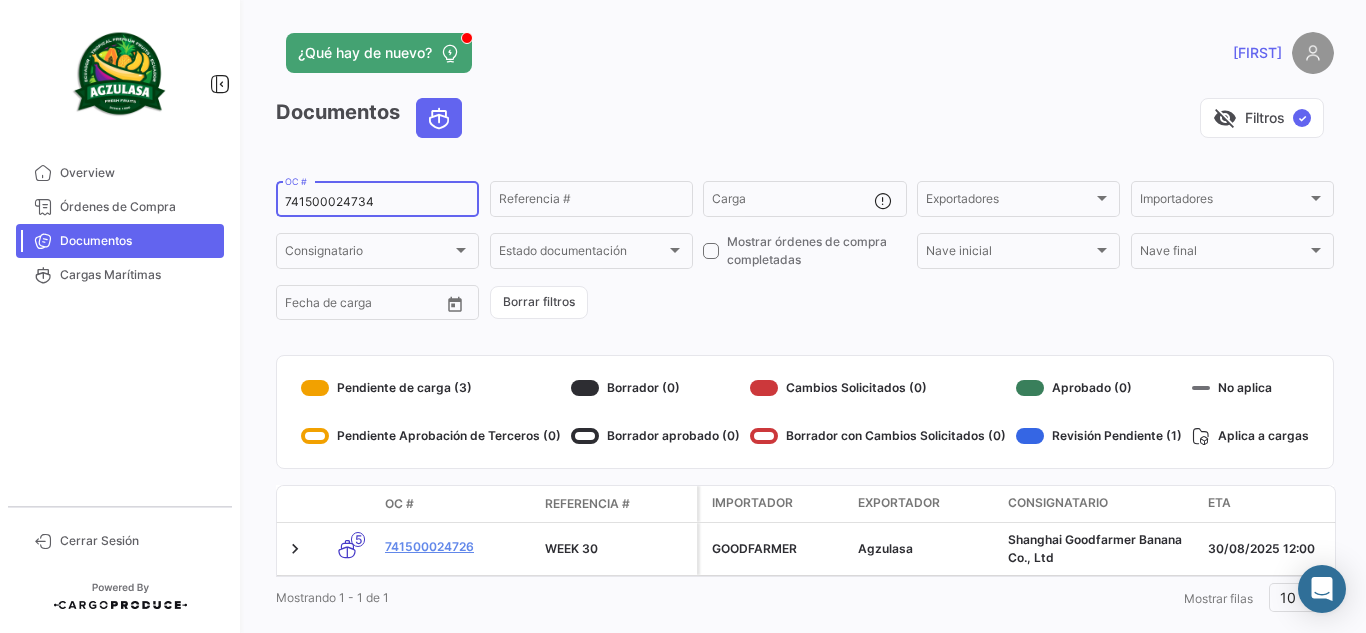 type on "741500024734" 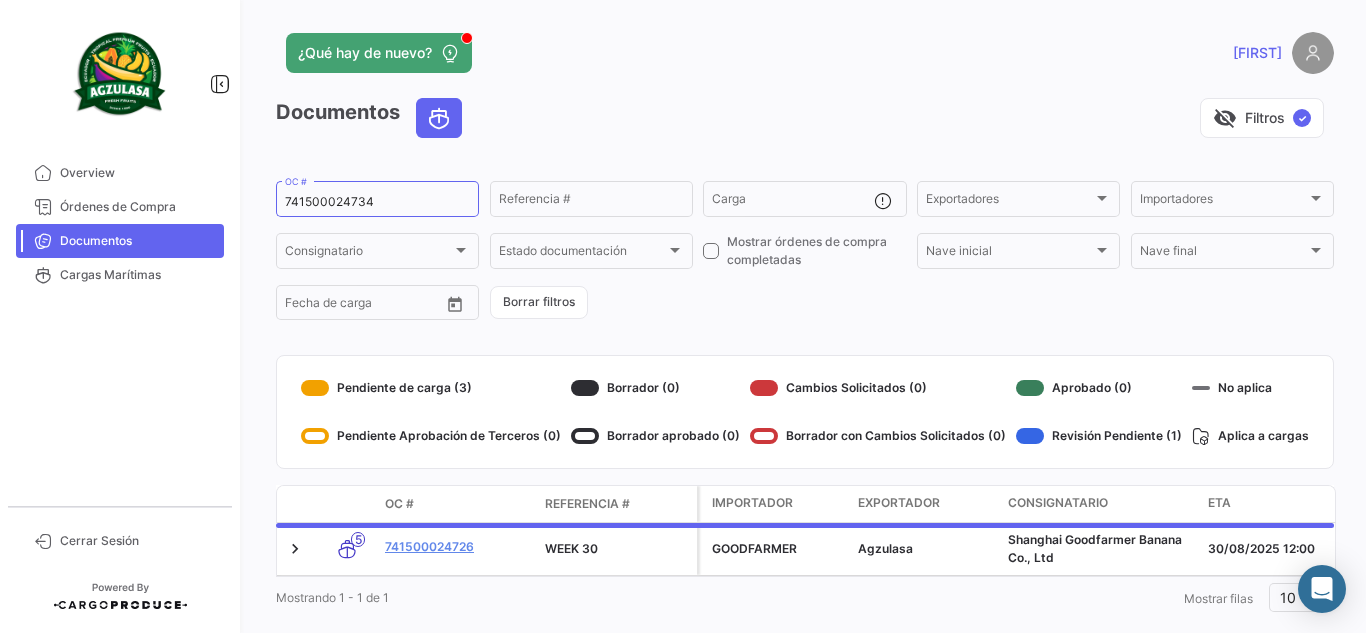 click on "visibility_off   Filtros  ✓" 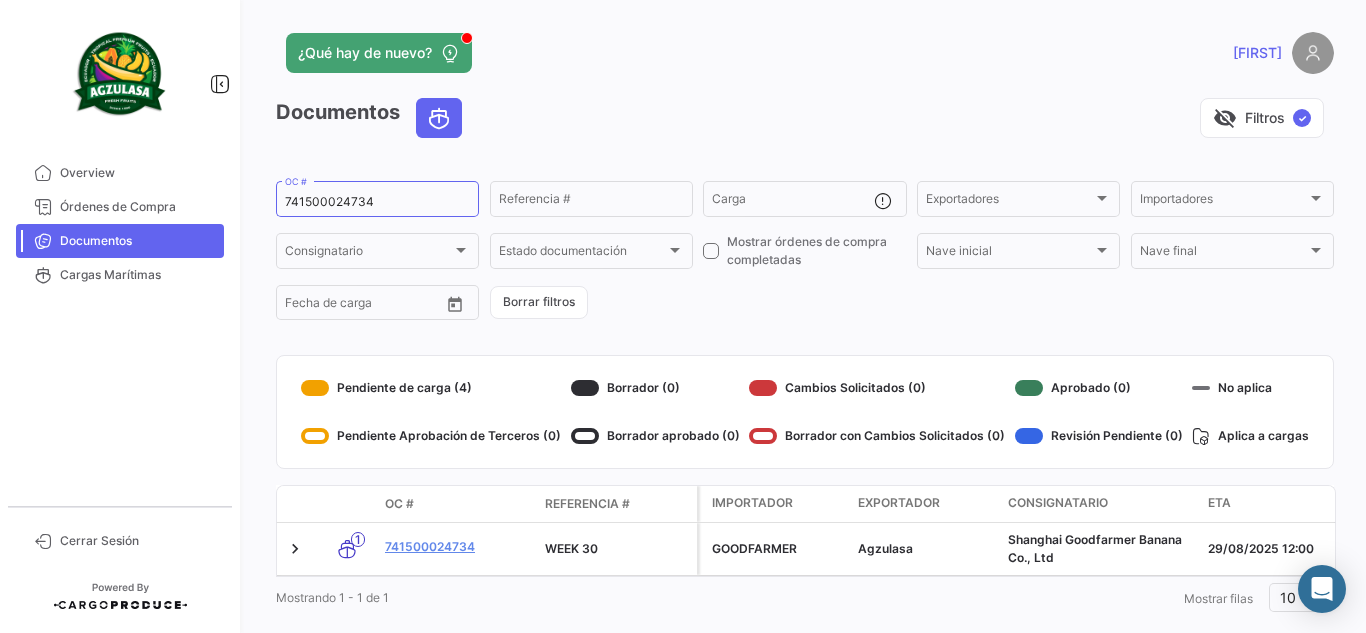 click on "visibility_off   Filtros  ✓" 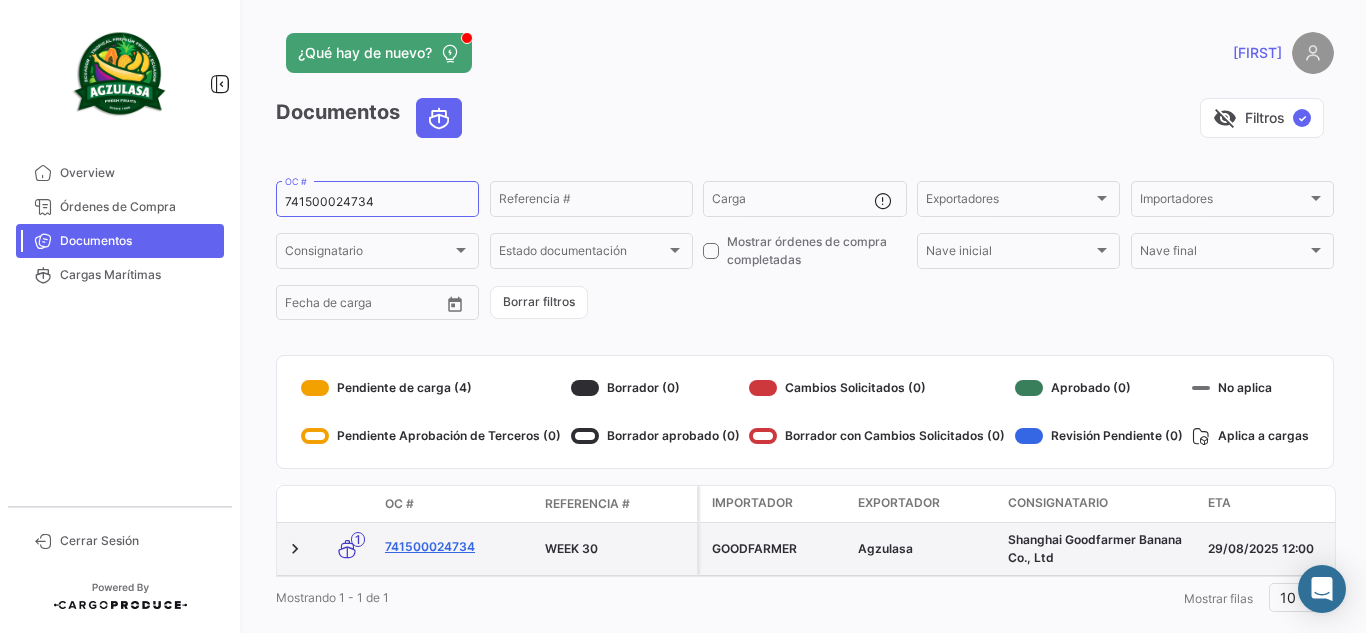 click on "741500024734" 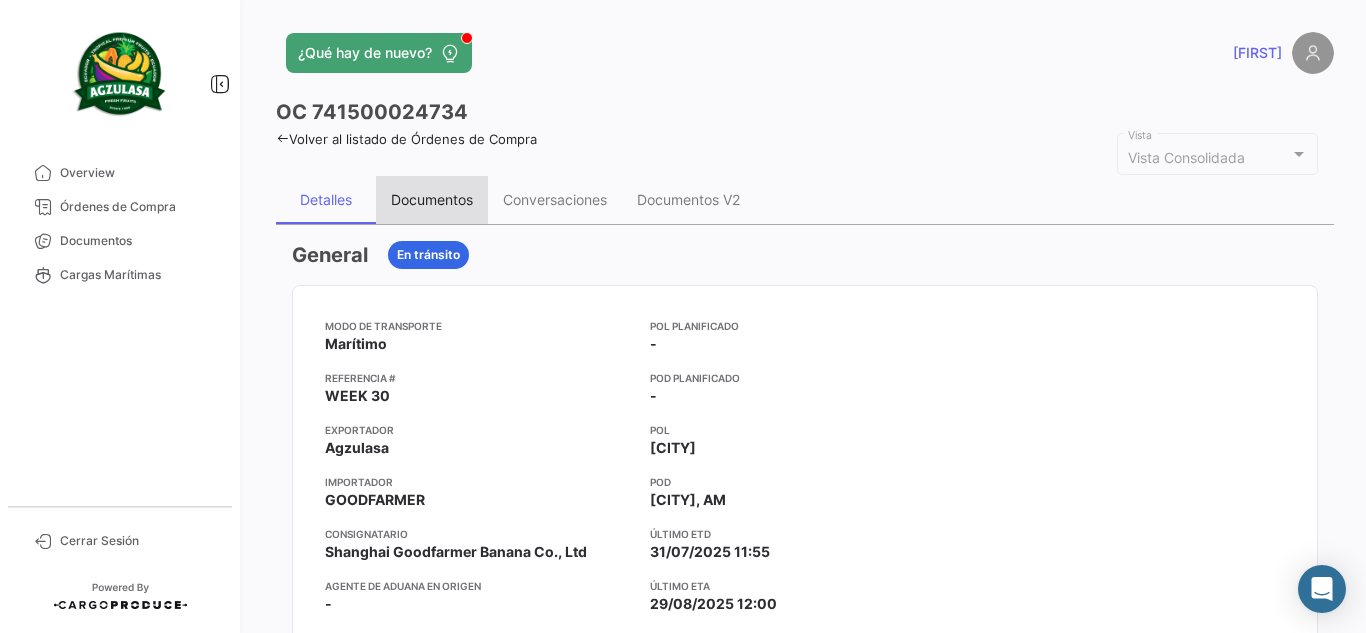 click on "Documentos" at bounding box center [432, 200] 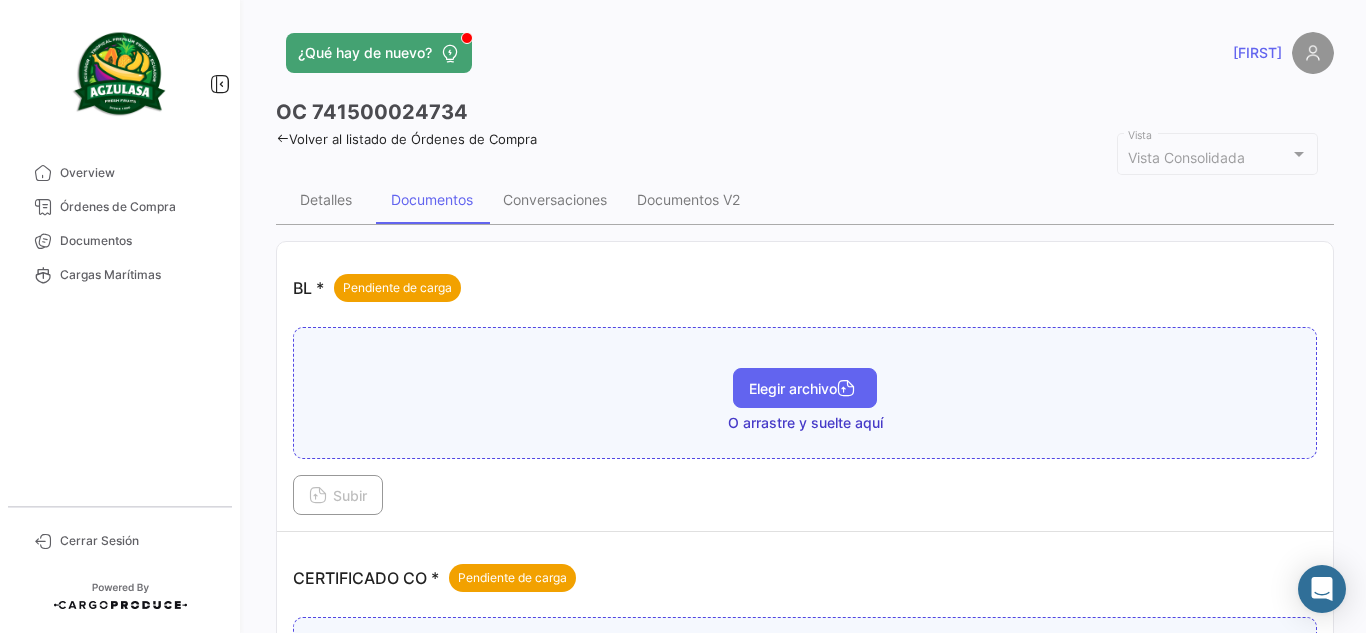 click on "Elegir archivo" at bounding box center [805, 388] 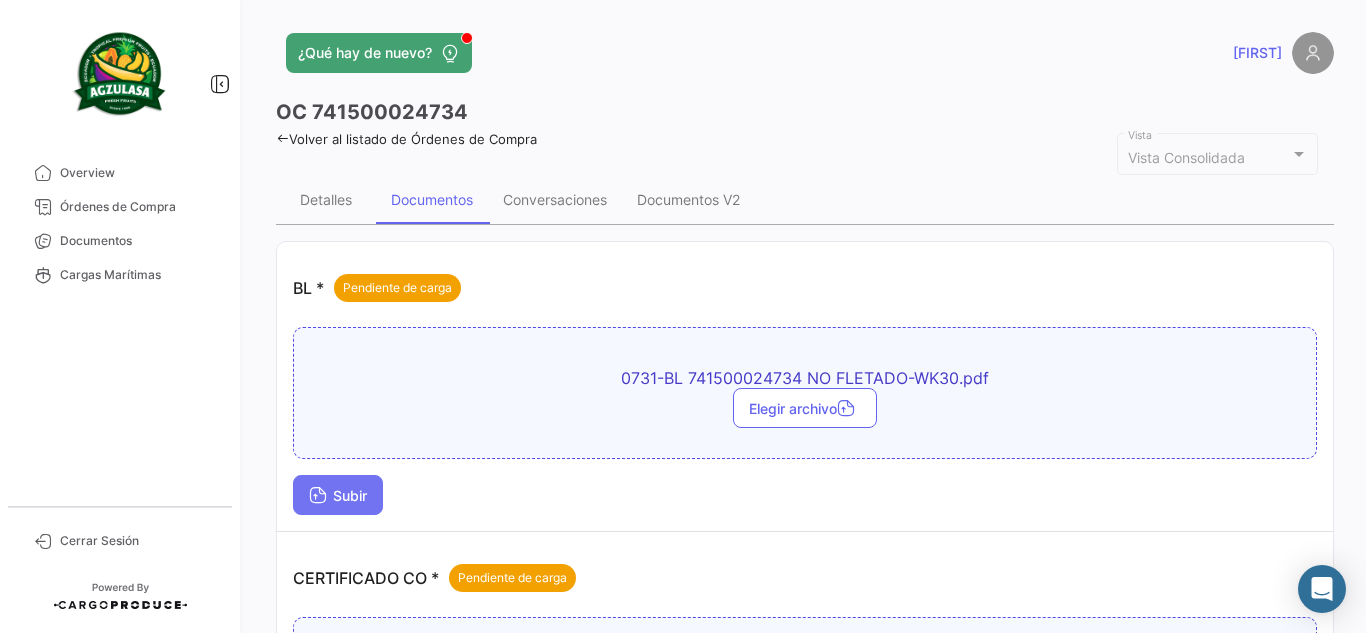click on "Subir" at bounding box center (338, 495) 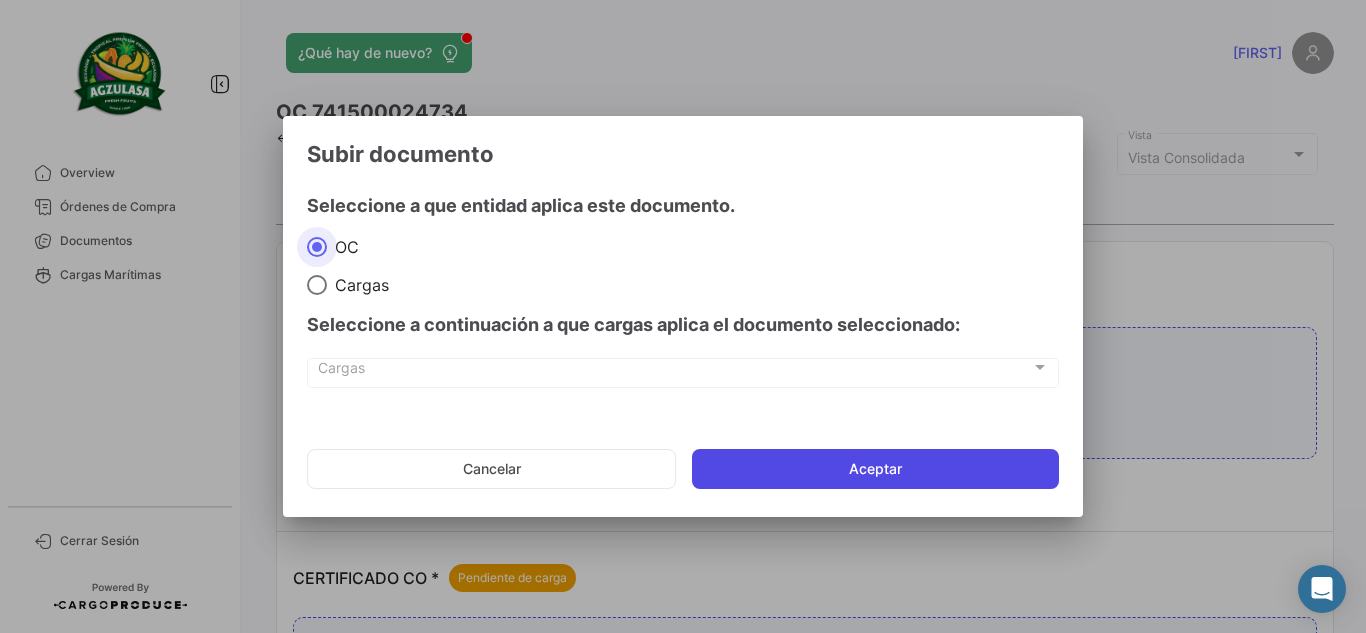 click on "Aceptar" 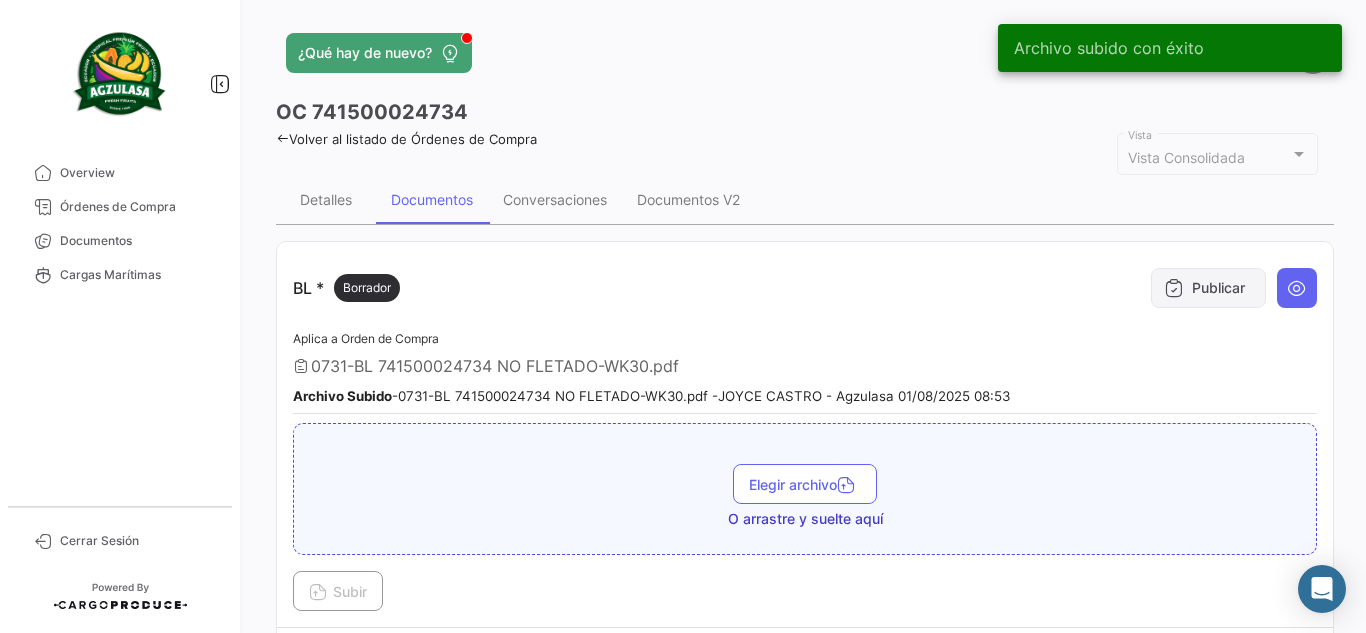click on "Publicar" at bounding box center (1208, 288) 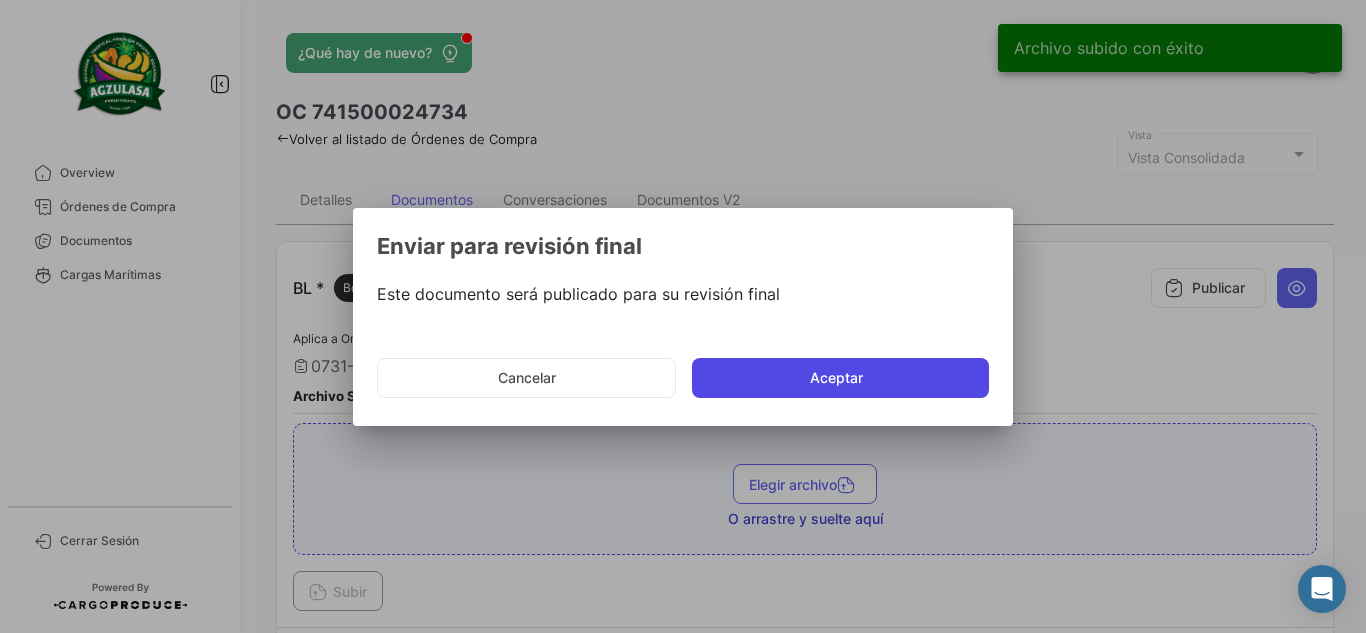 click on "Aceptar" 